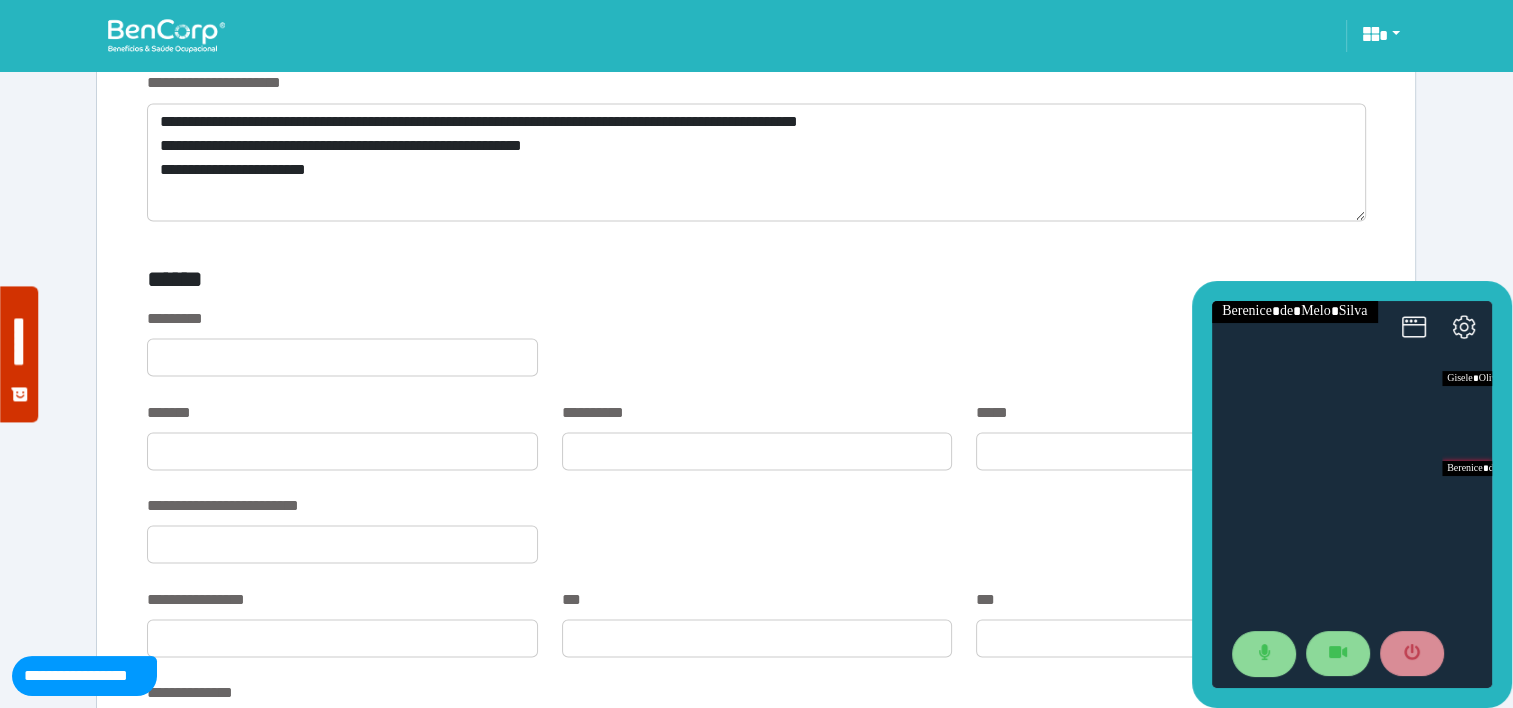 scroll, scrollTop: 3478, scrollLeft: 0, axis: vertical 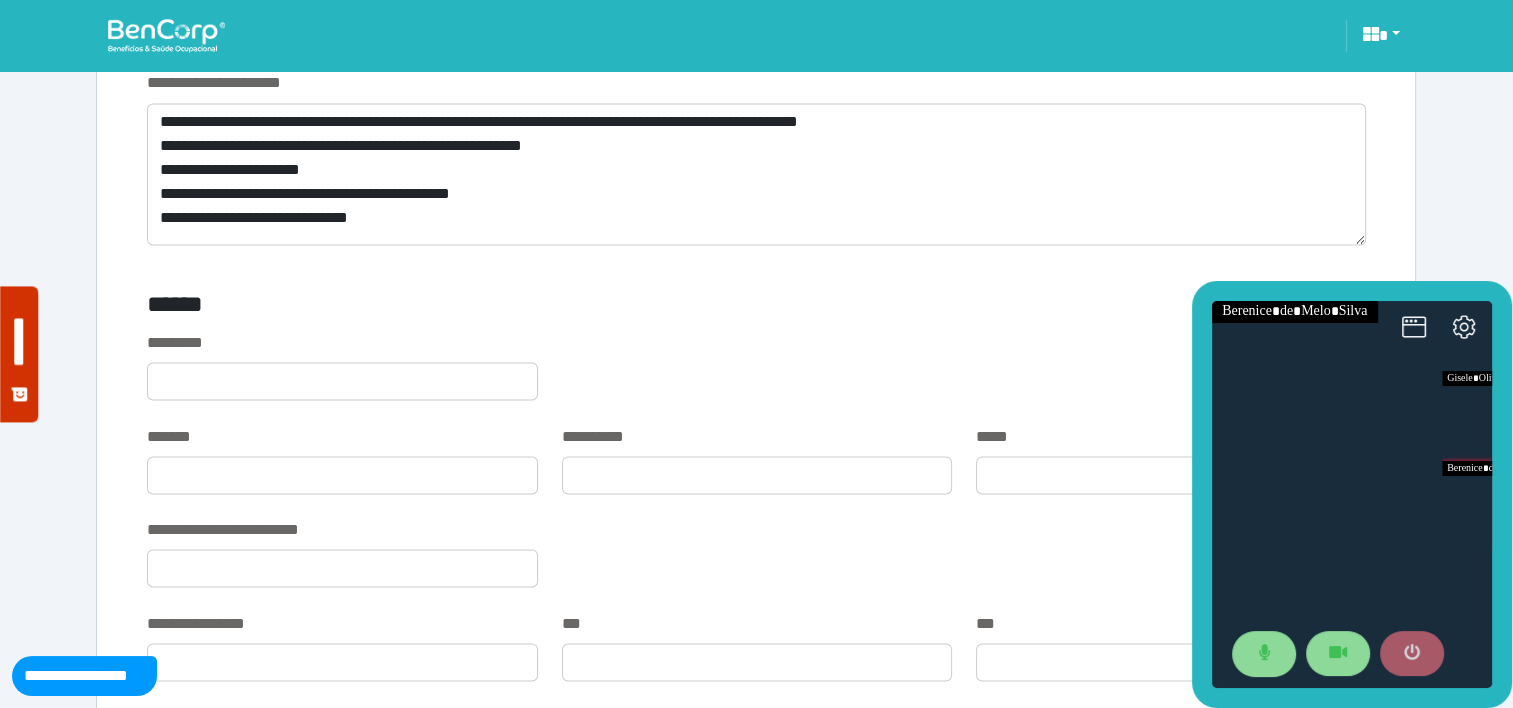 type on "**********" 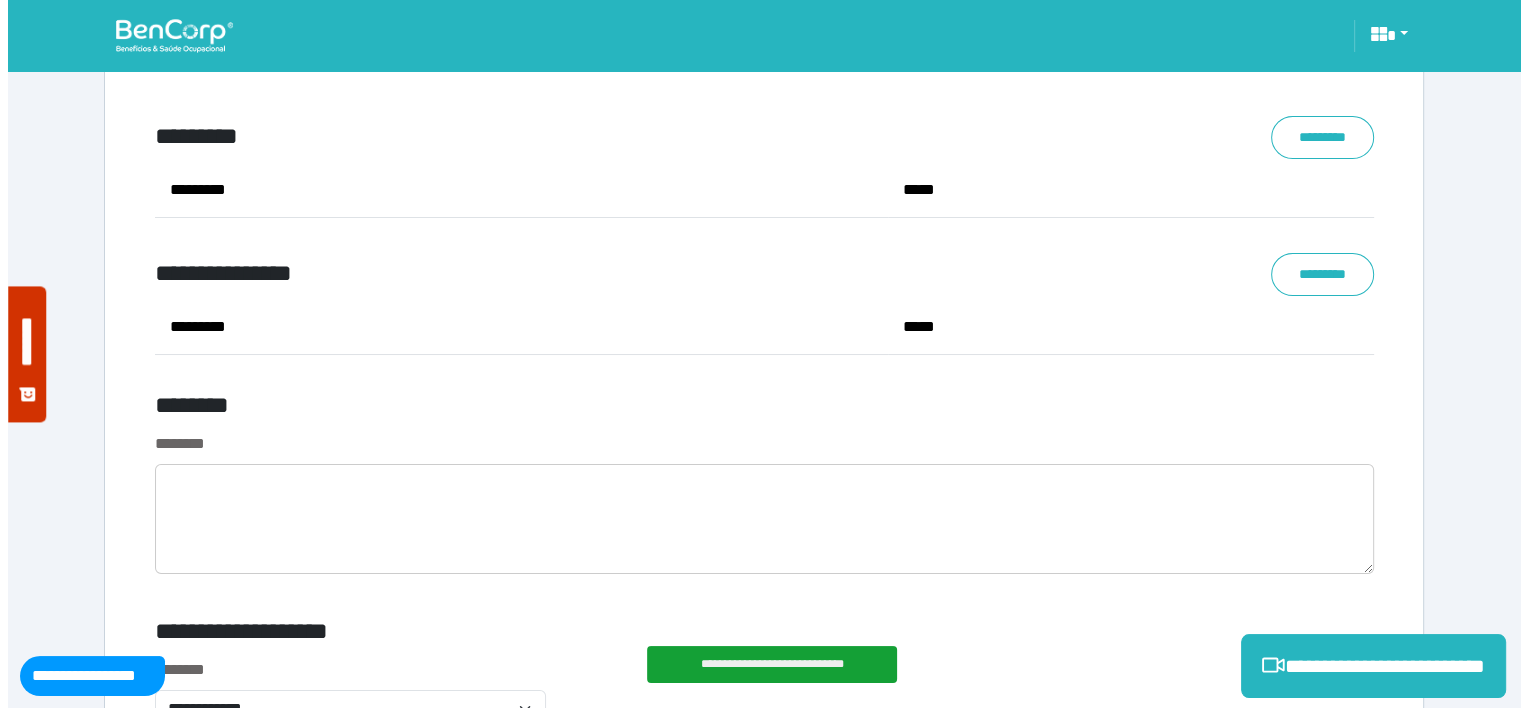 scroll, scrollTop: 7822, scrollLeft: 0, axis: vertical 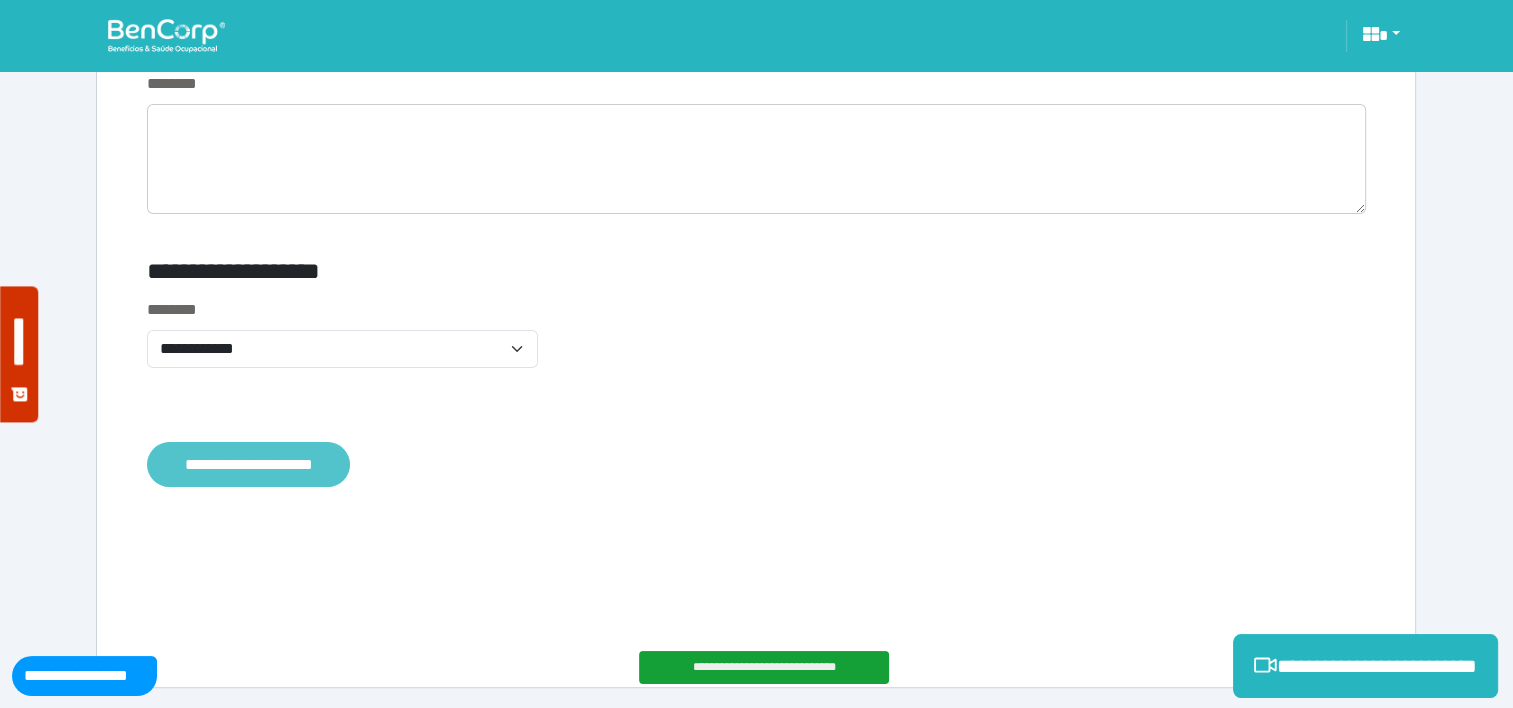 click on "**********" at bounding box center (248, 465) 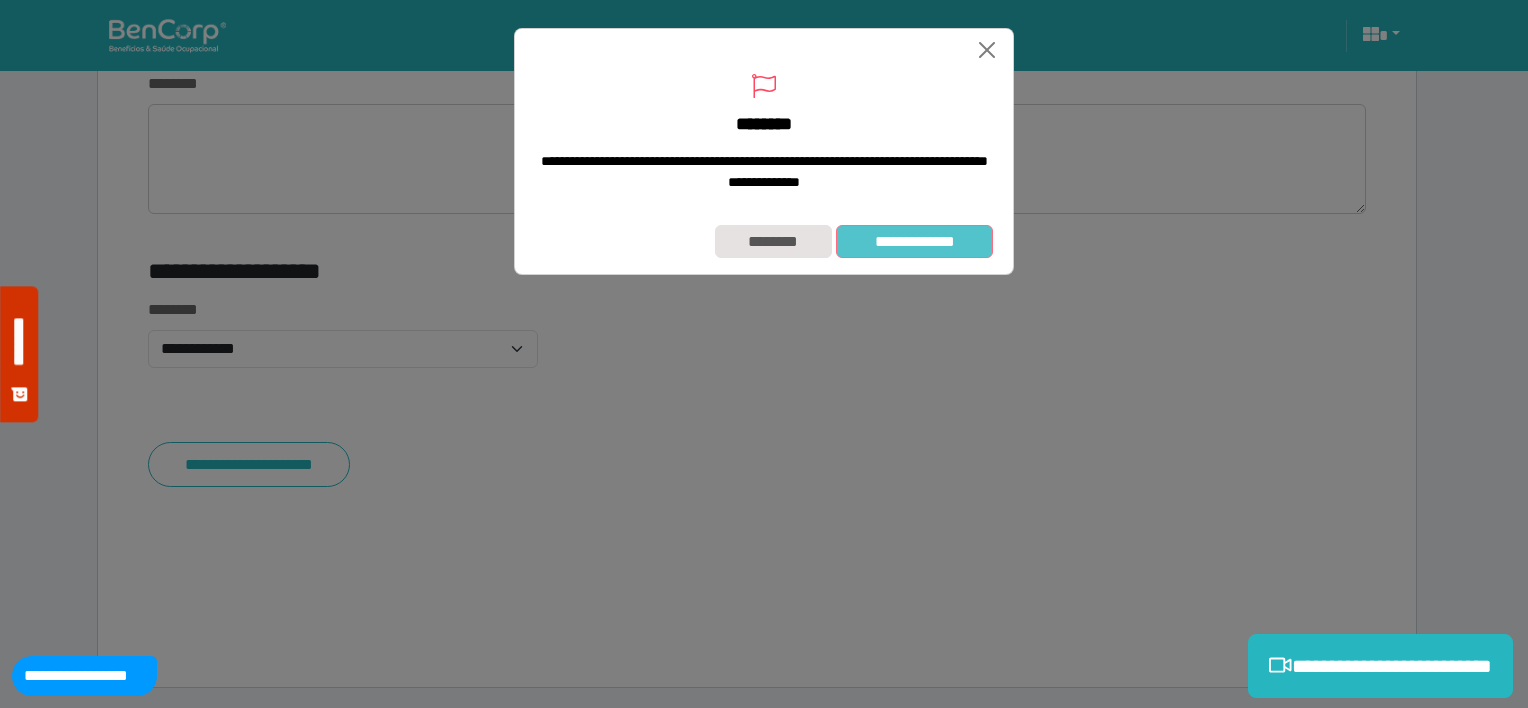 click on "**********" at bounding box center [914, 242] 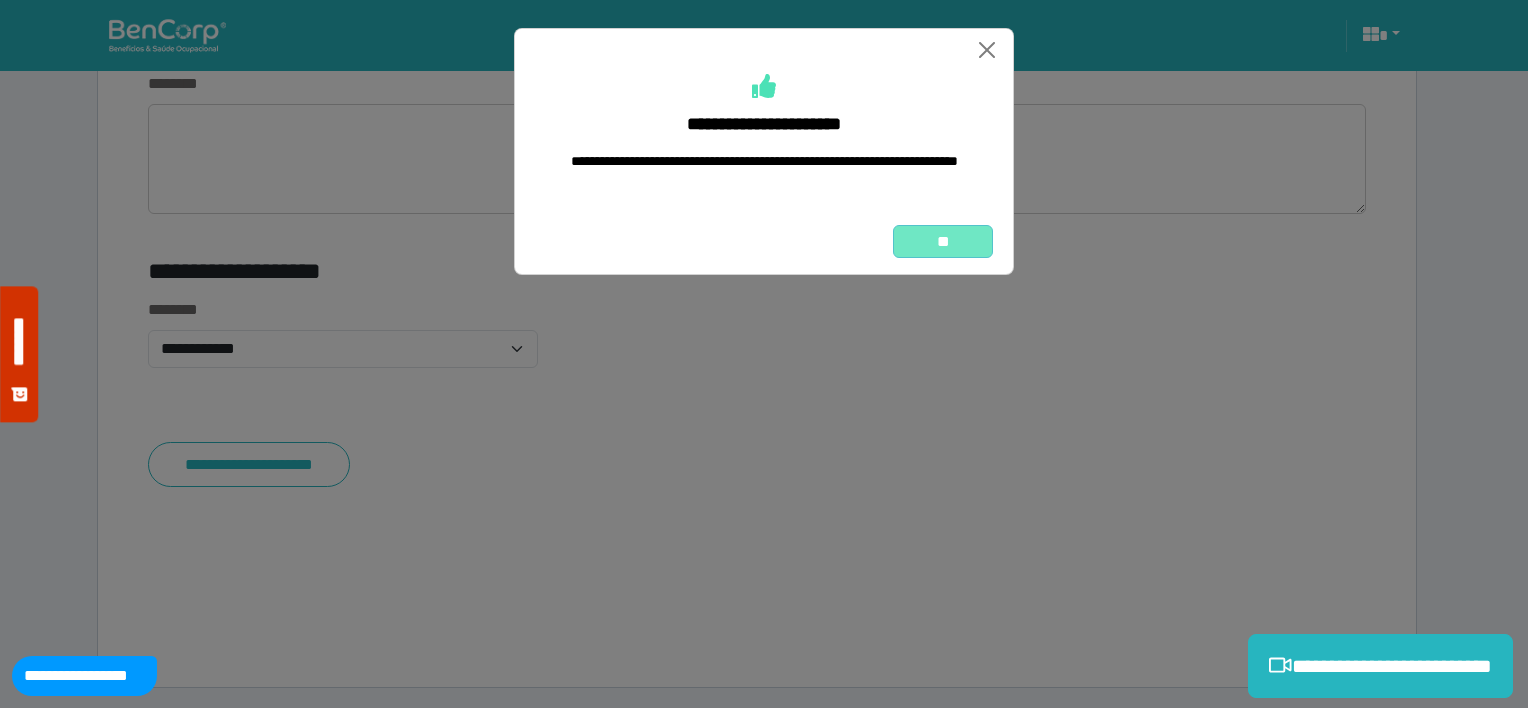 click on "**" at bounding box center [943, 242] 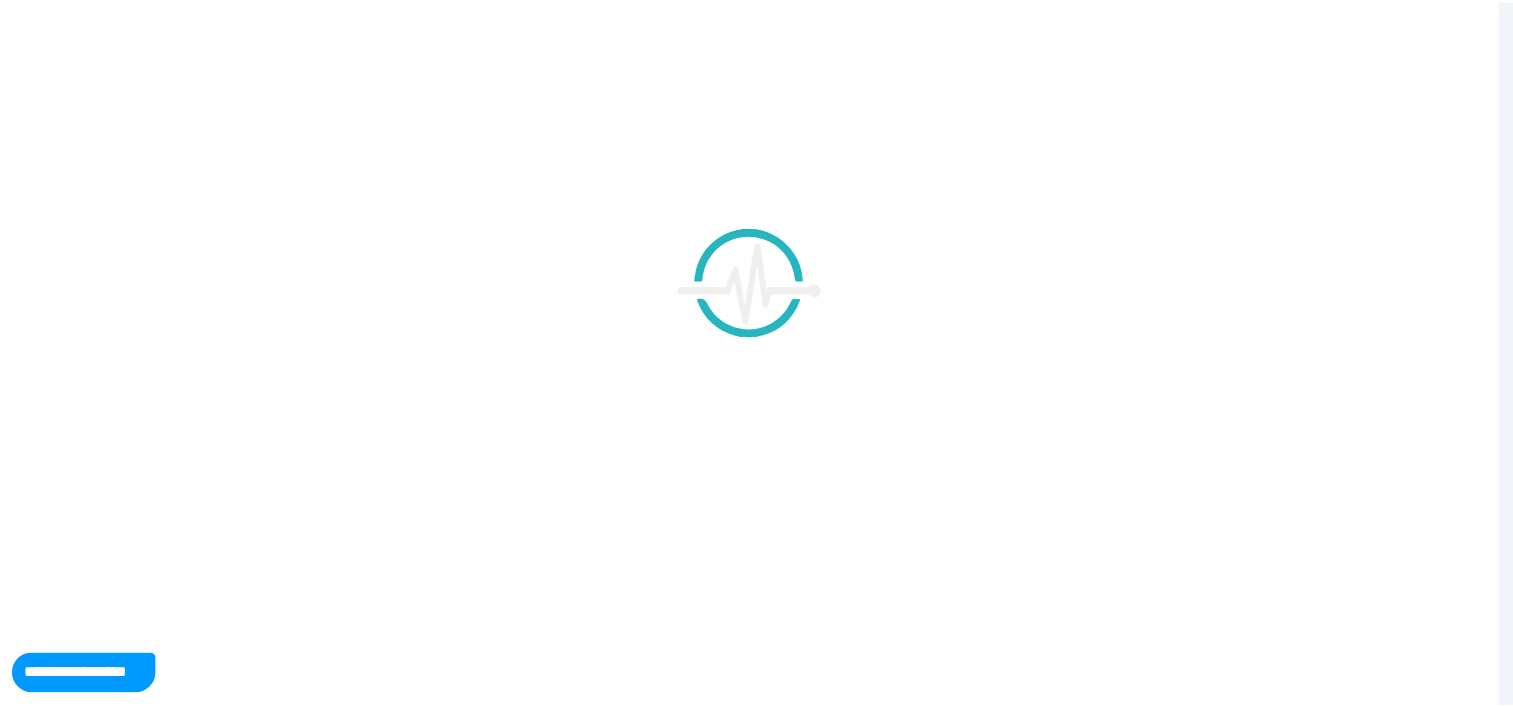 scroll, scrollTop: 0, scrollLeft: 0, axis: both 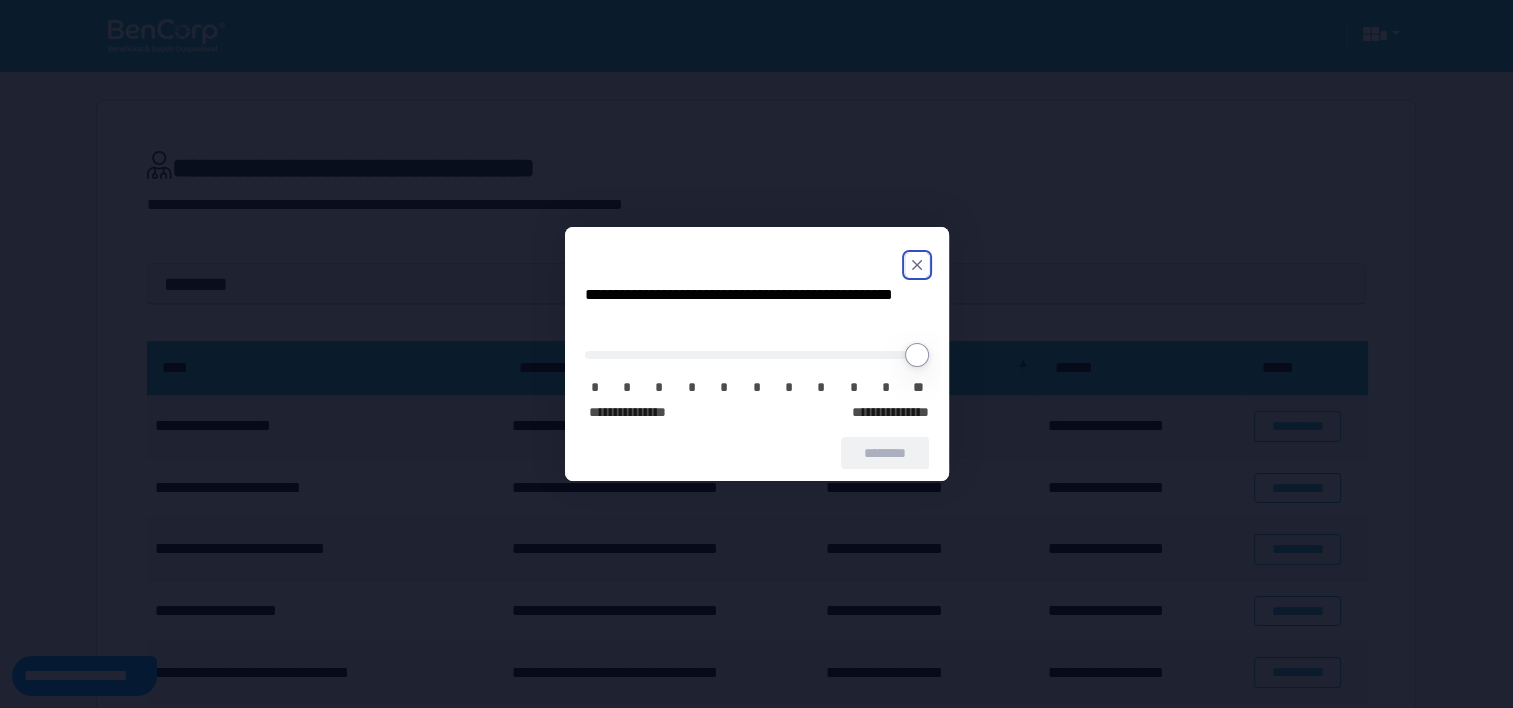 click 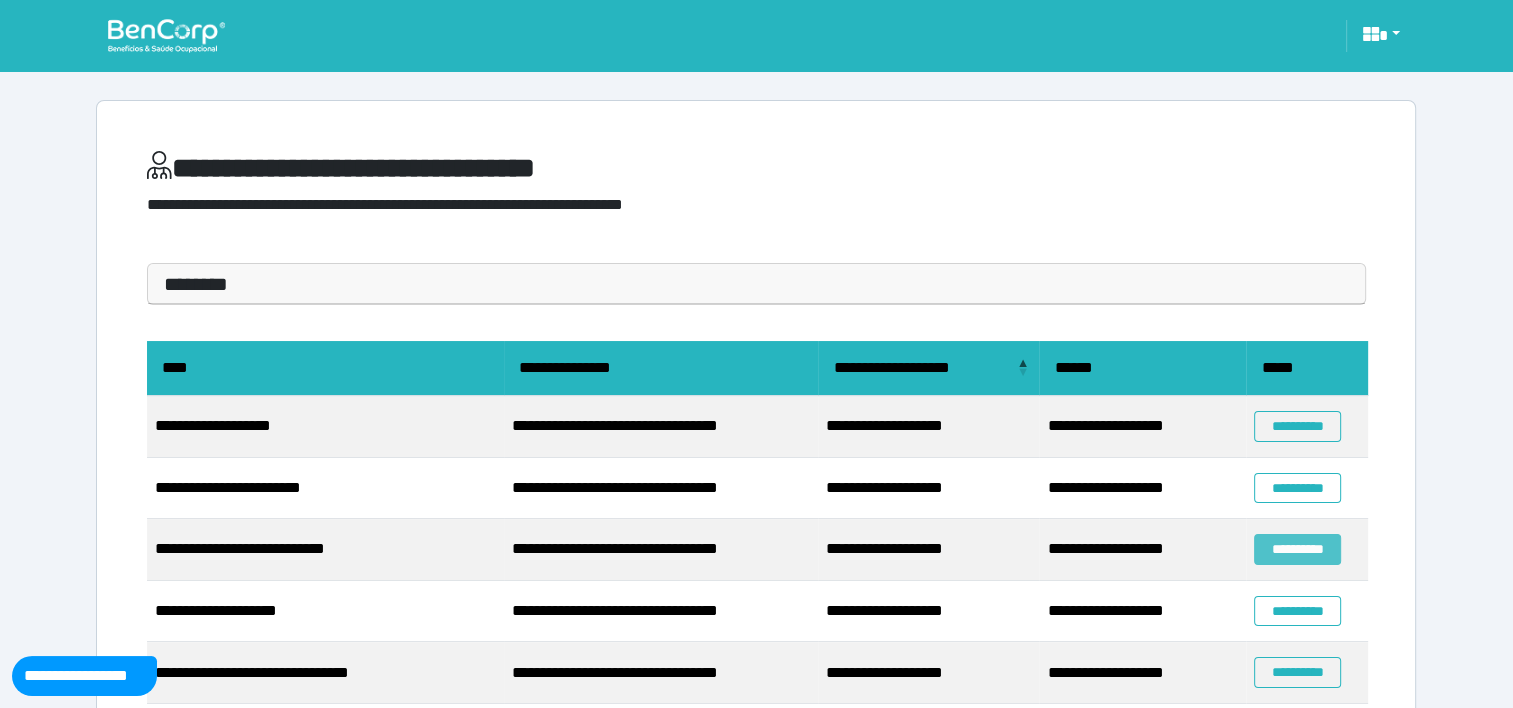 click on "**********" at bounding box center (1297, 549) 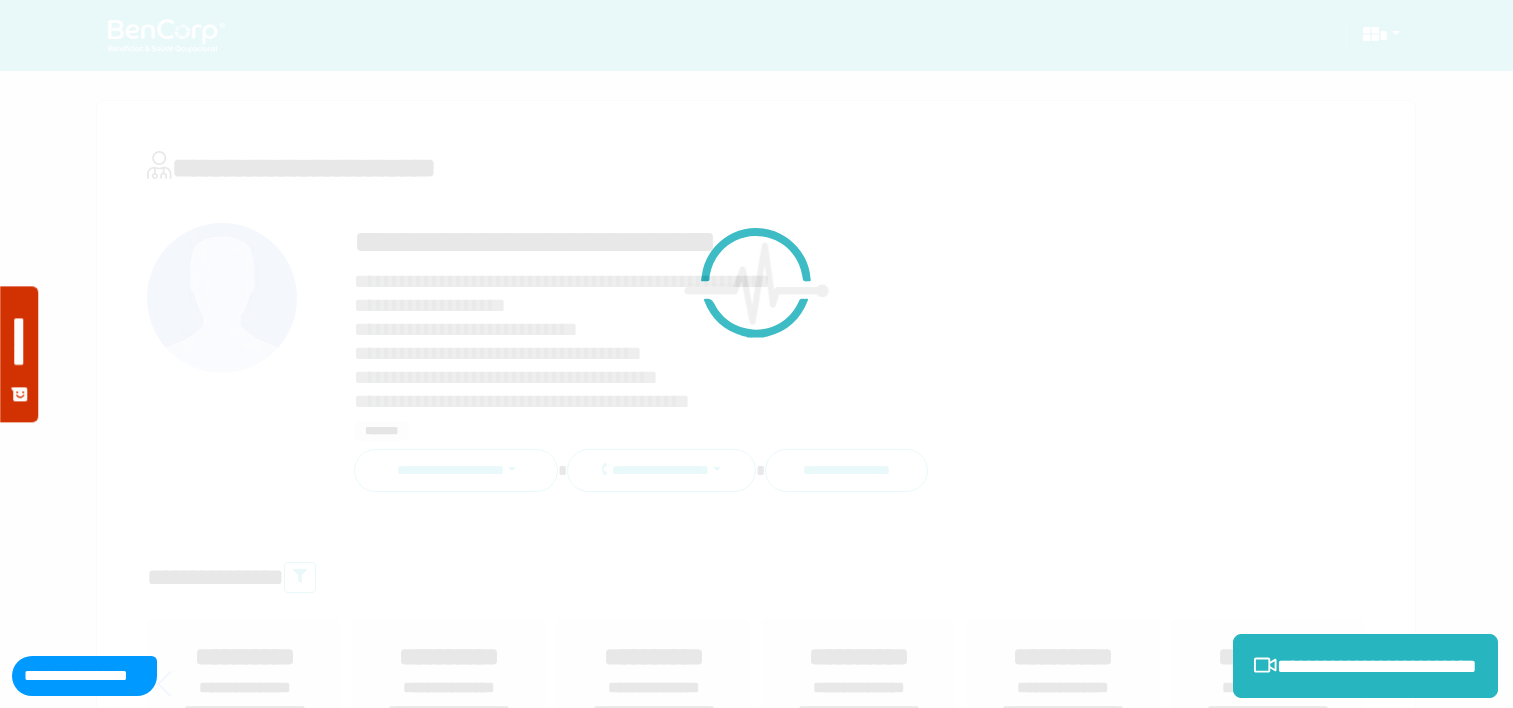 scroll, scrollTop: 0, scrollLeft: 0, axis: both 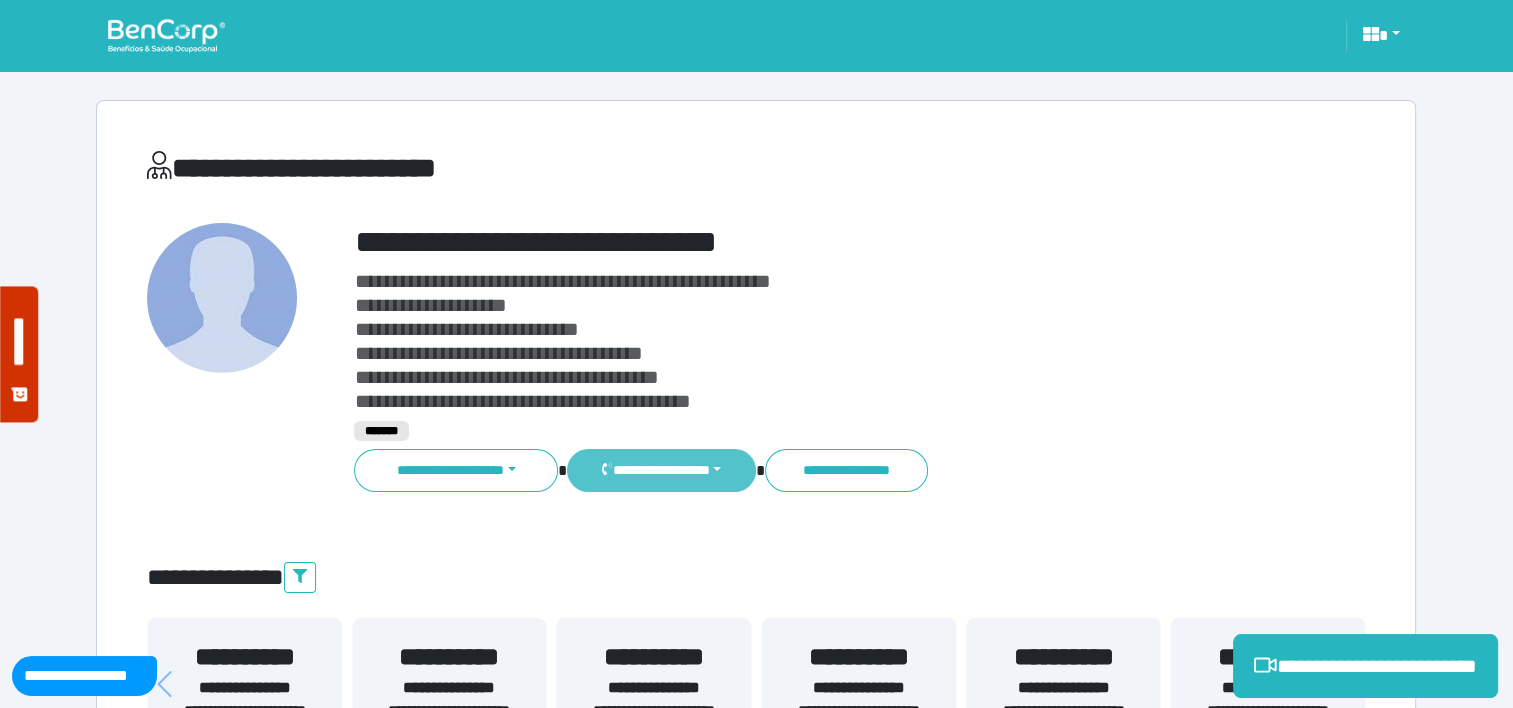 click on "**********" at bounding box center [661, 470] 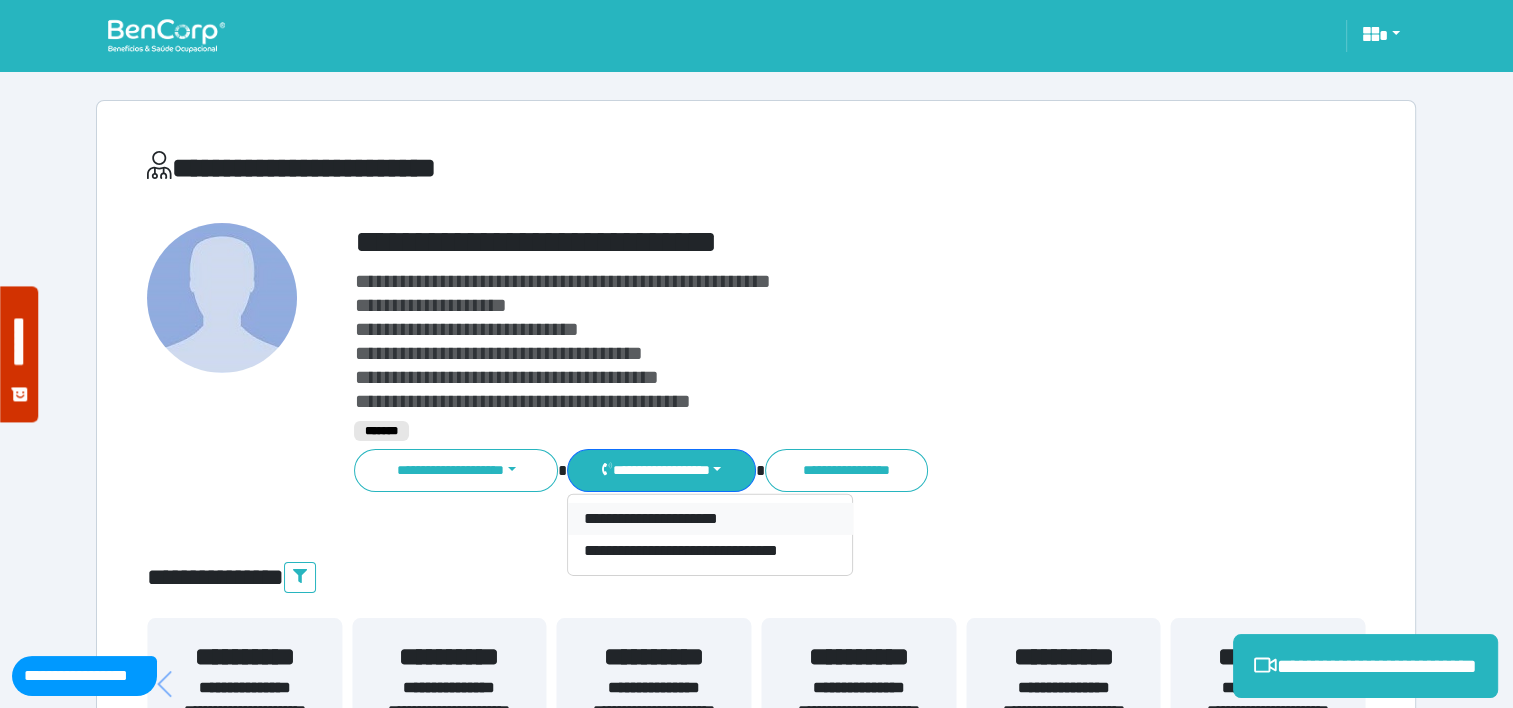 click on "**********" at bounding box center (710, 519) 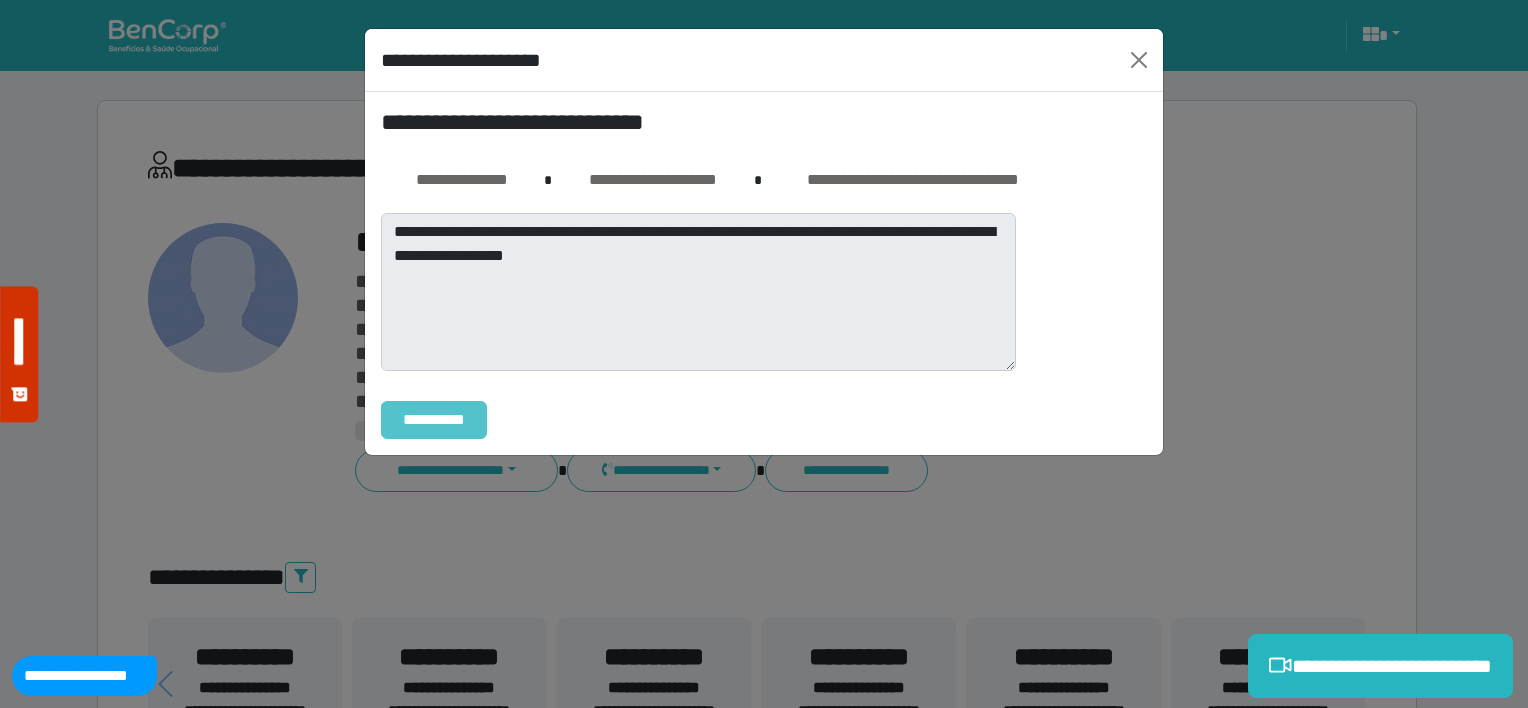 click on "**********" at bounding box center (434, 420) 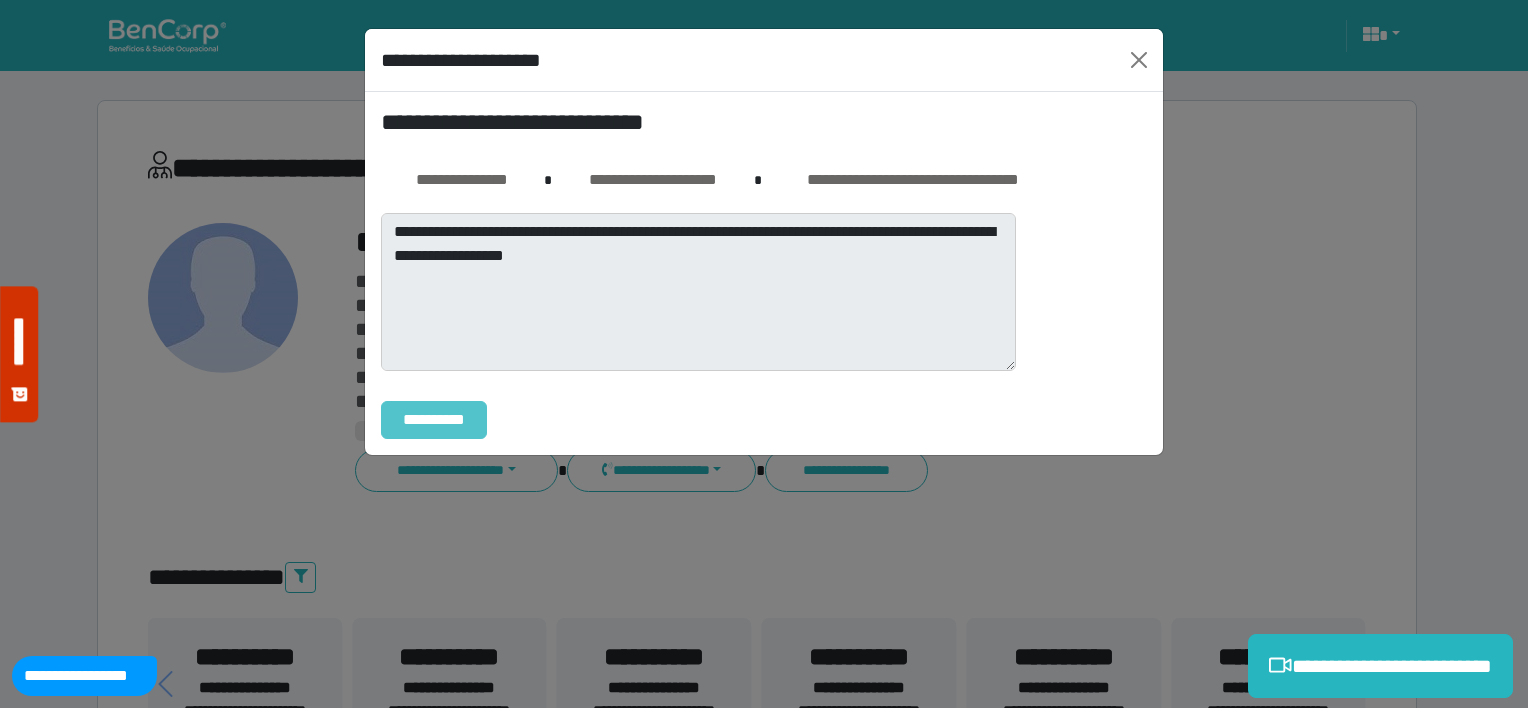 click on "**********" at bounding box center (434, 420) 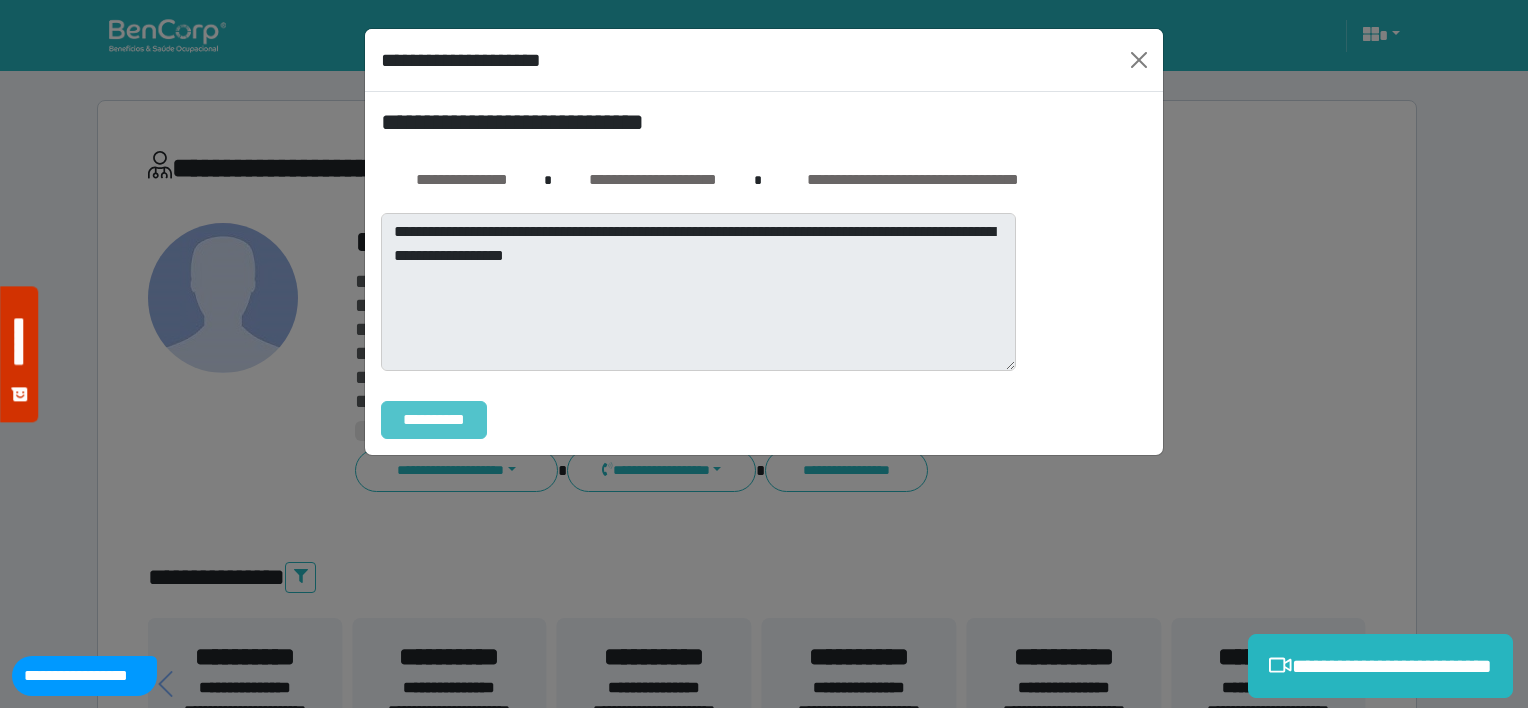 click on "**********" at bounding box center [434, 420] 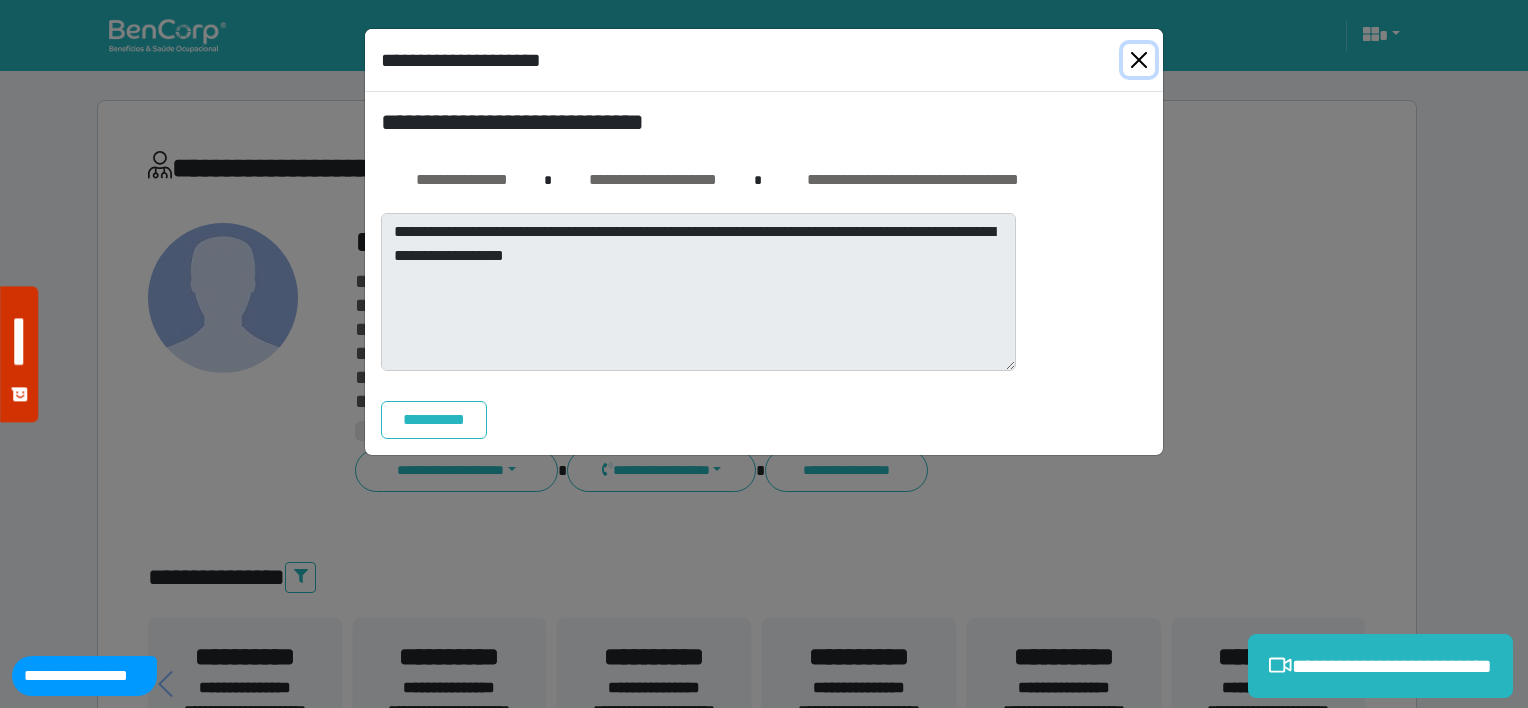 click at bounding box center [1139, 60] 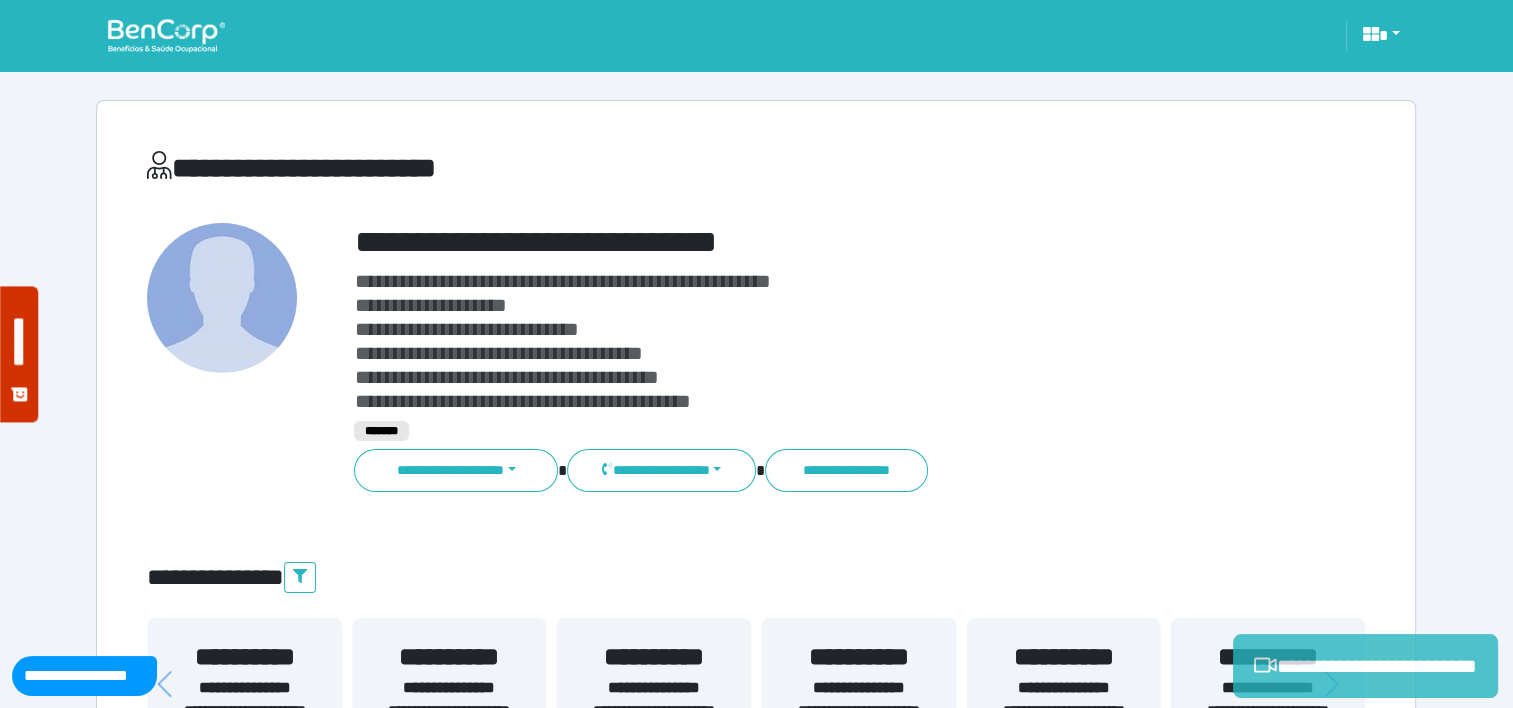 click on "**********" at bounding box center (1365, 666) 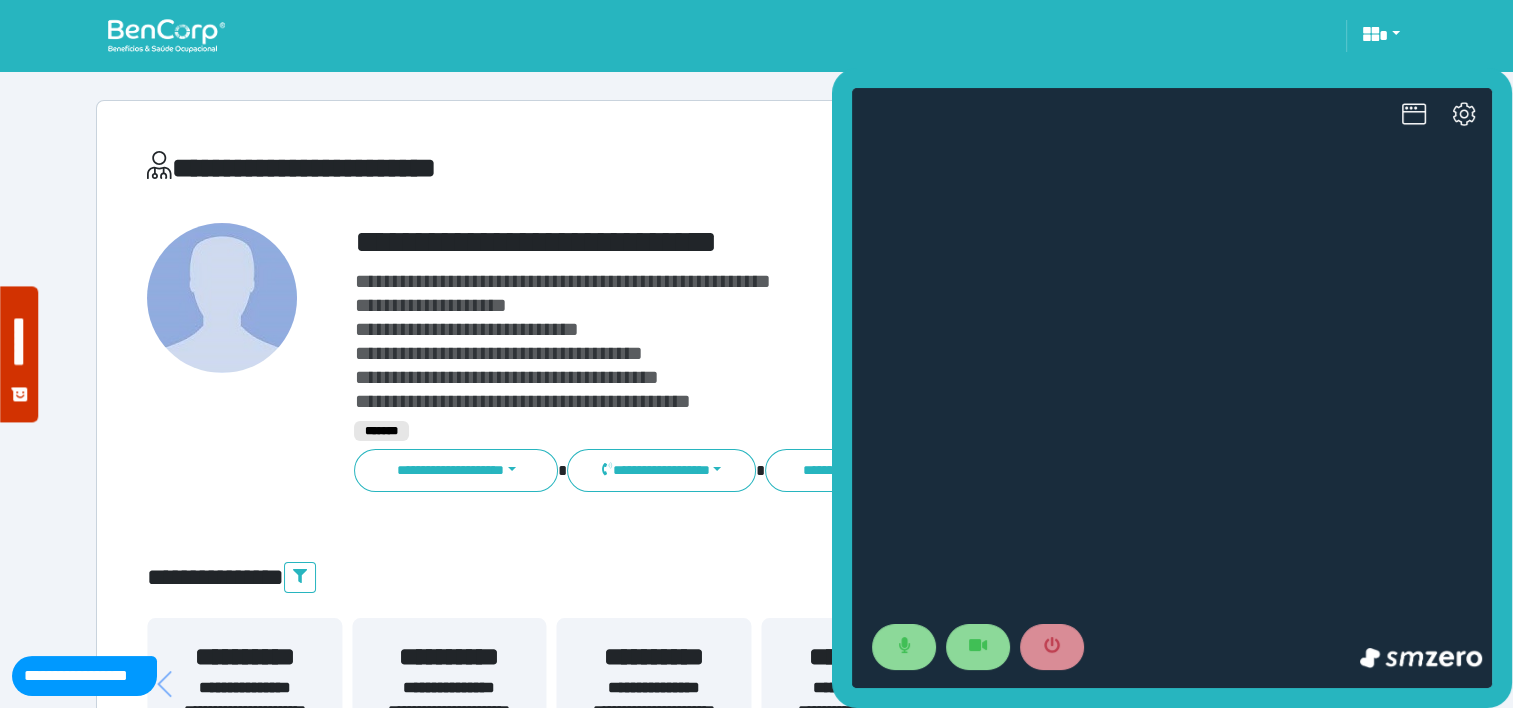 scroll, scrollTop: 0, scrollLeft: 0, axis: both 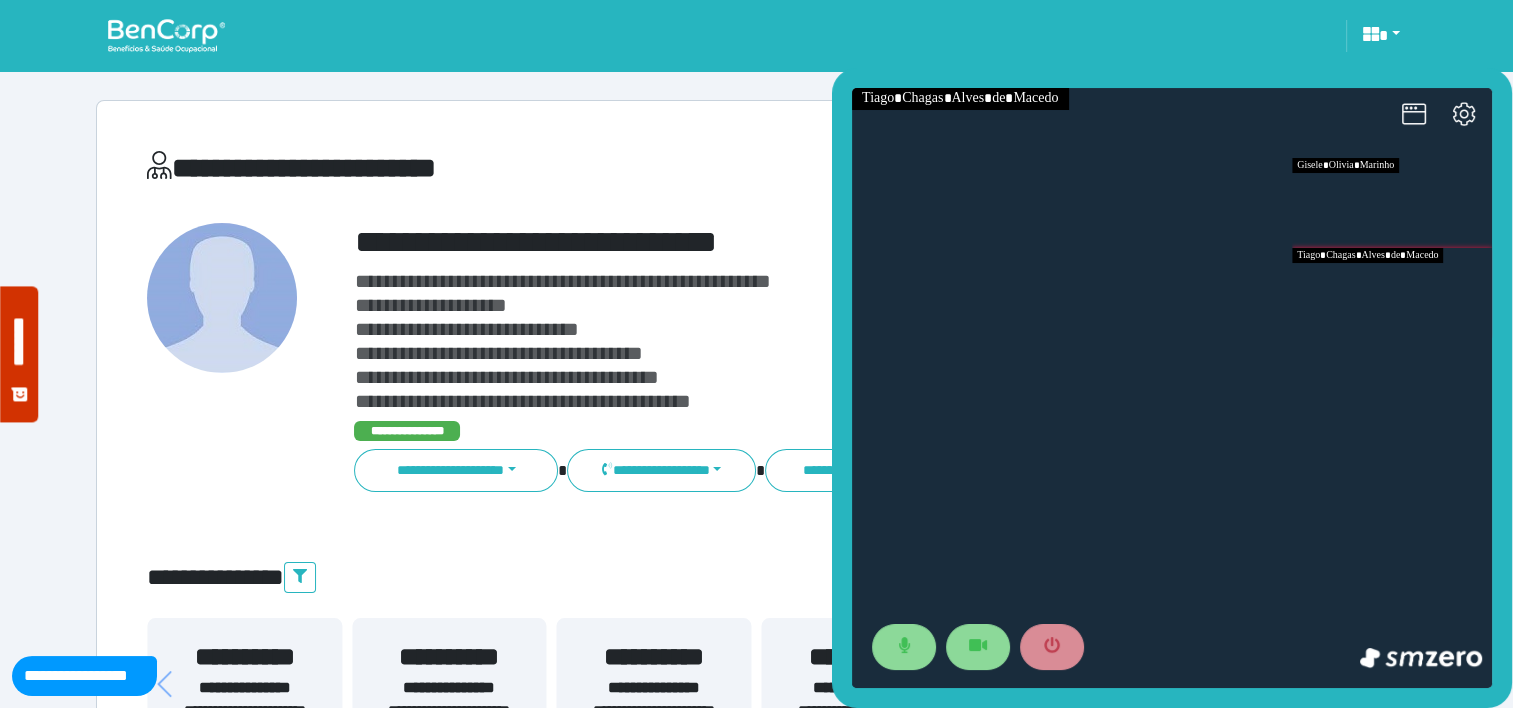 click at bounding box center [1392, 203] 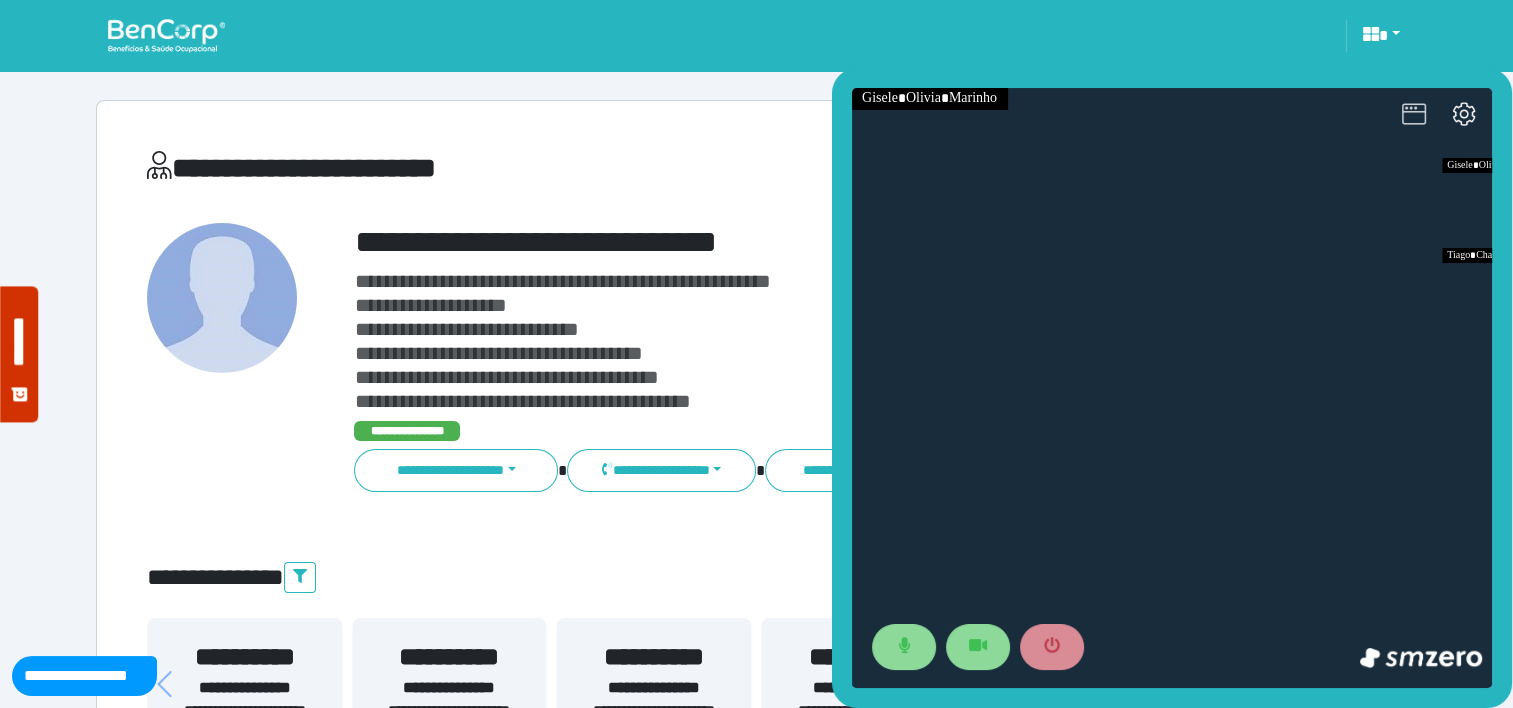 click 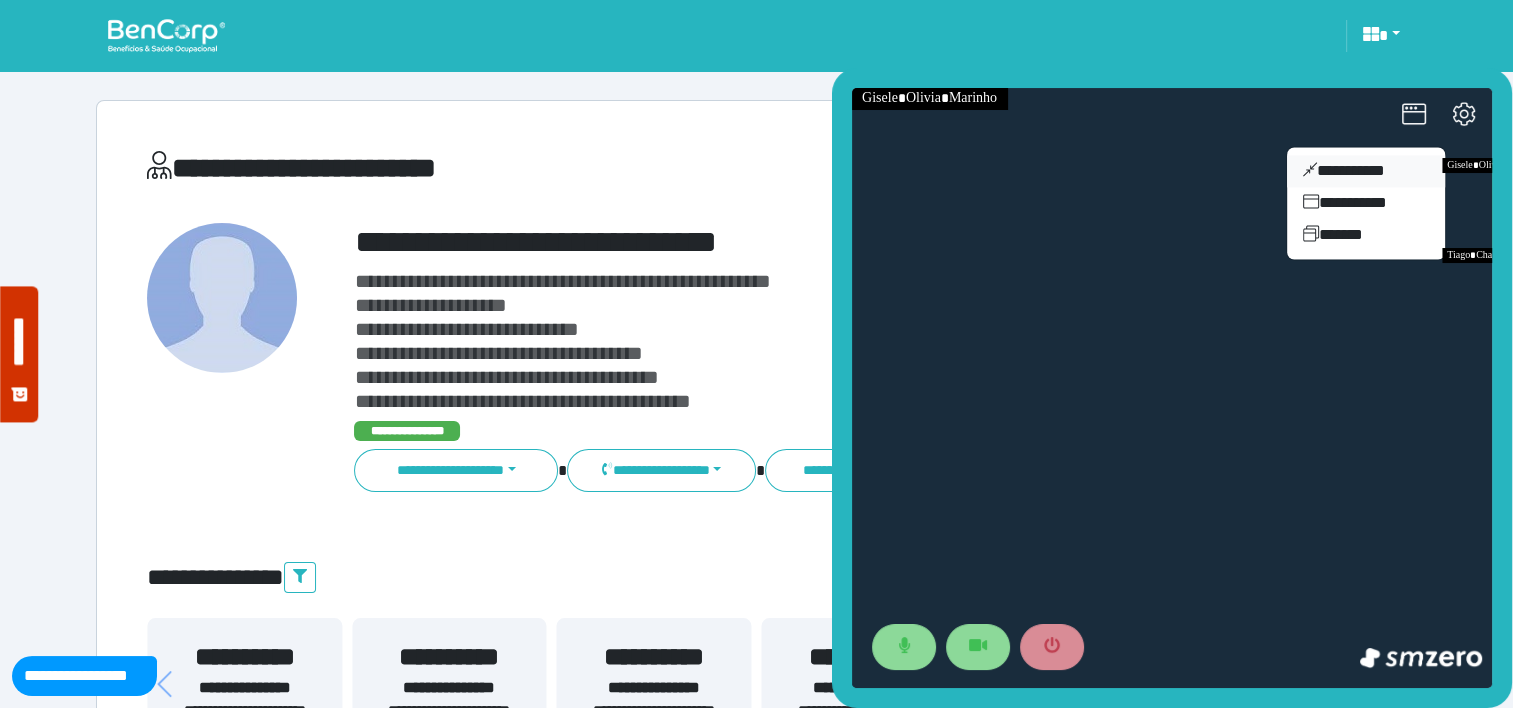 click on "**********" at bounding box center (1366, 171) 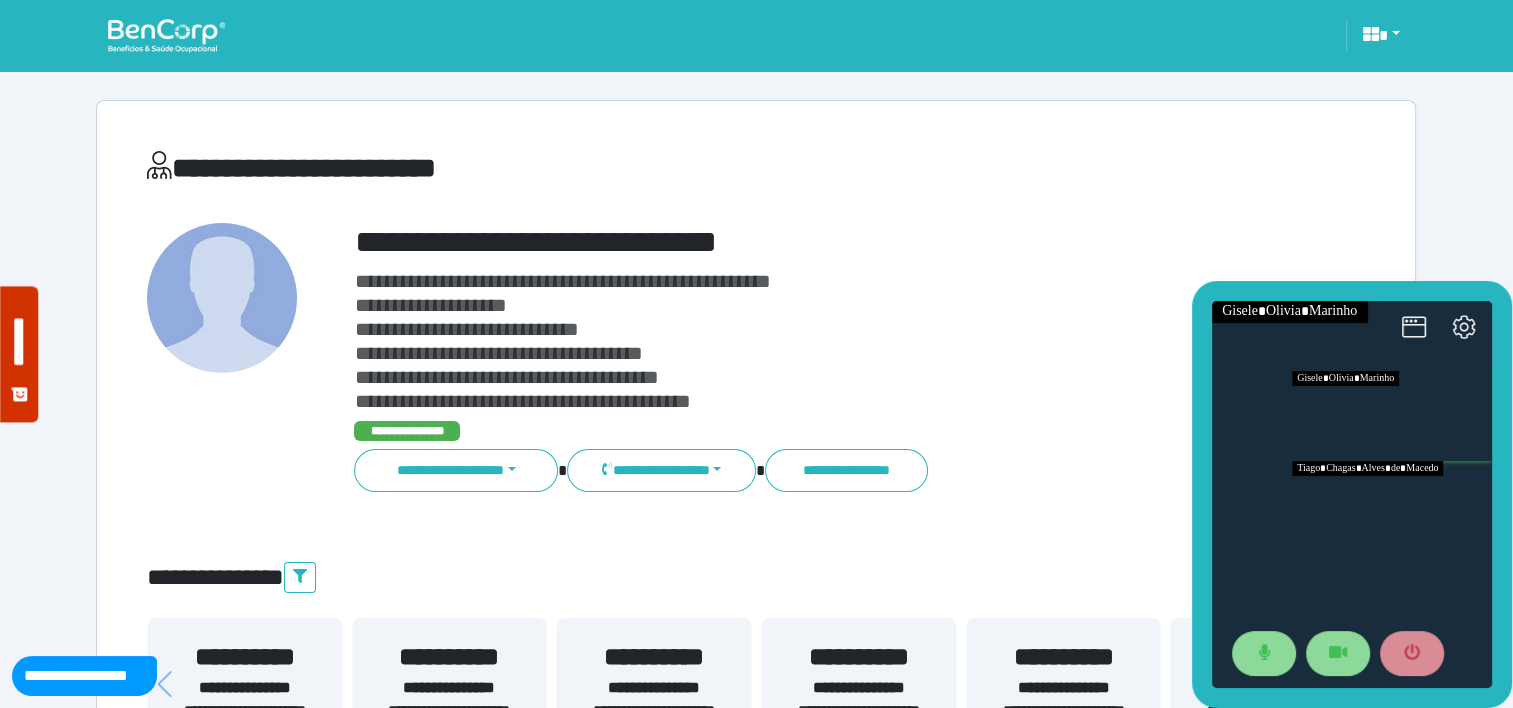 click at bounding box center [1392, 506] 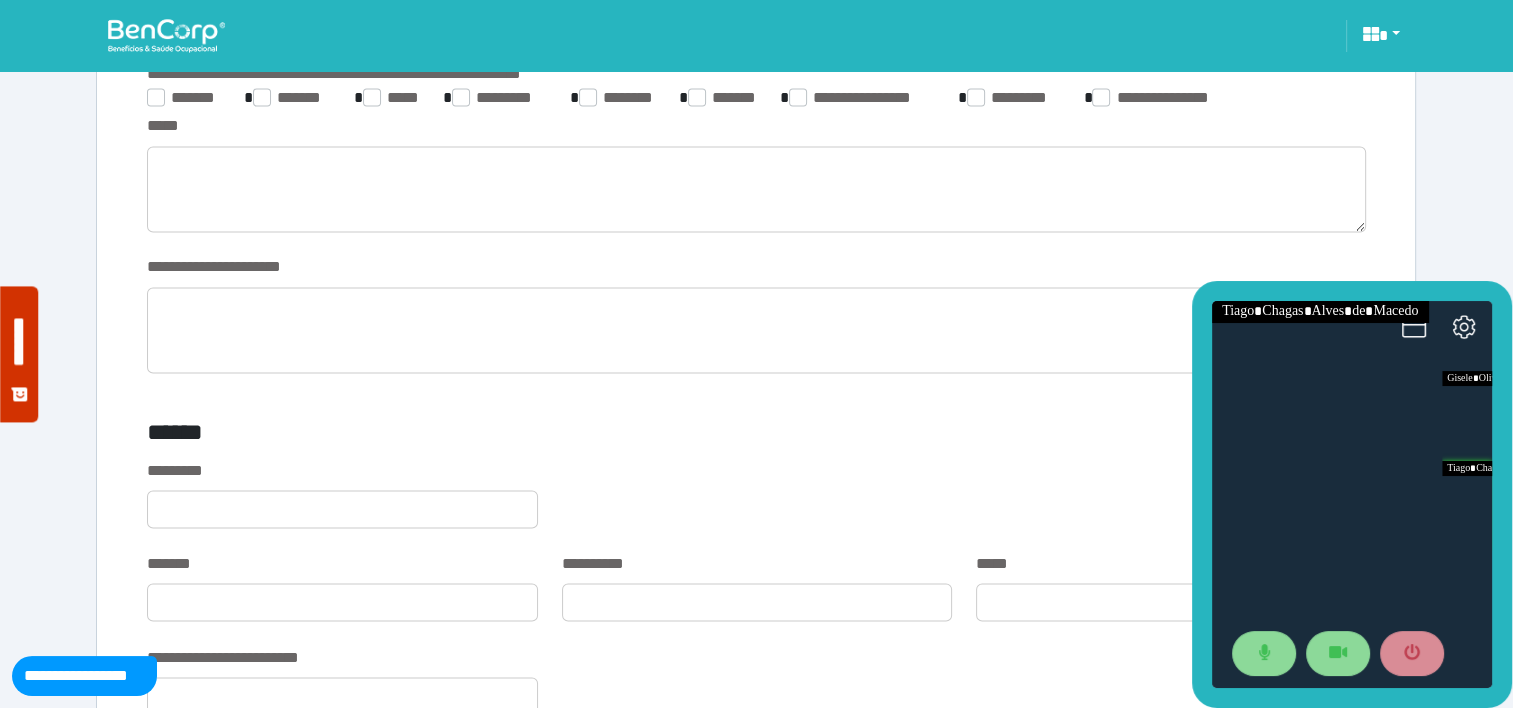 scroll, scrollTop: 3411, scrollLeft: 0, axis: vertical 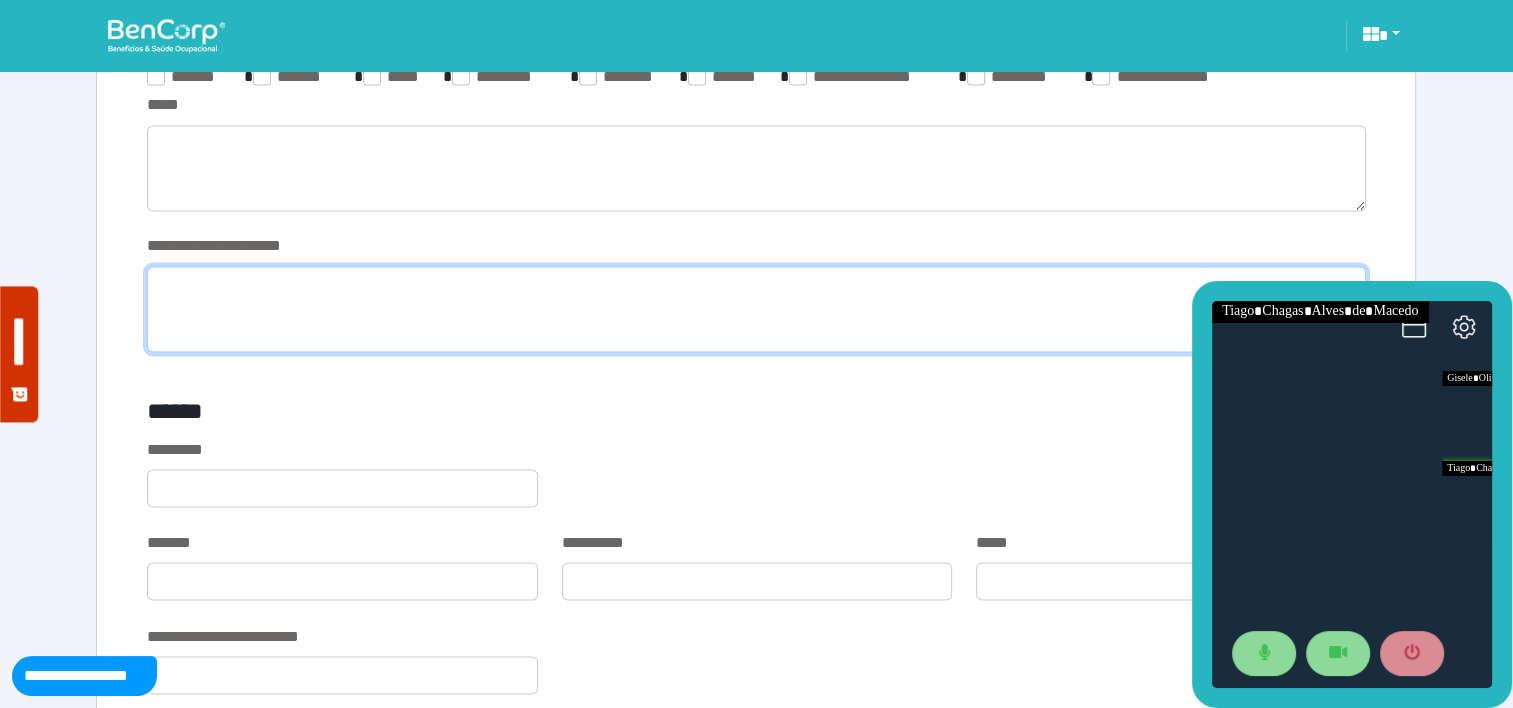 click at bounding box center [756, 309] 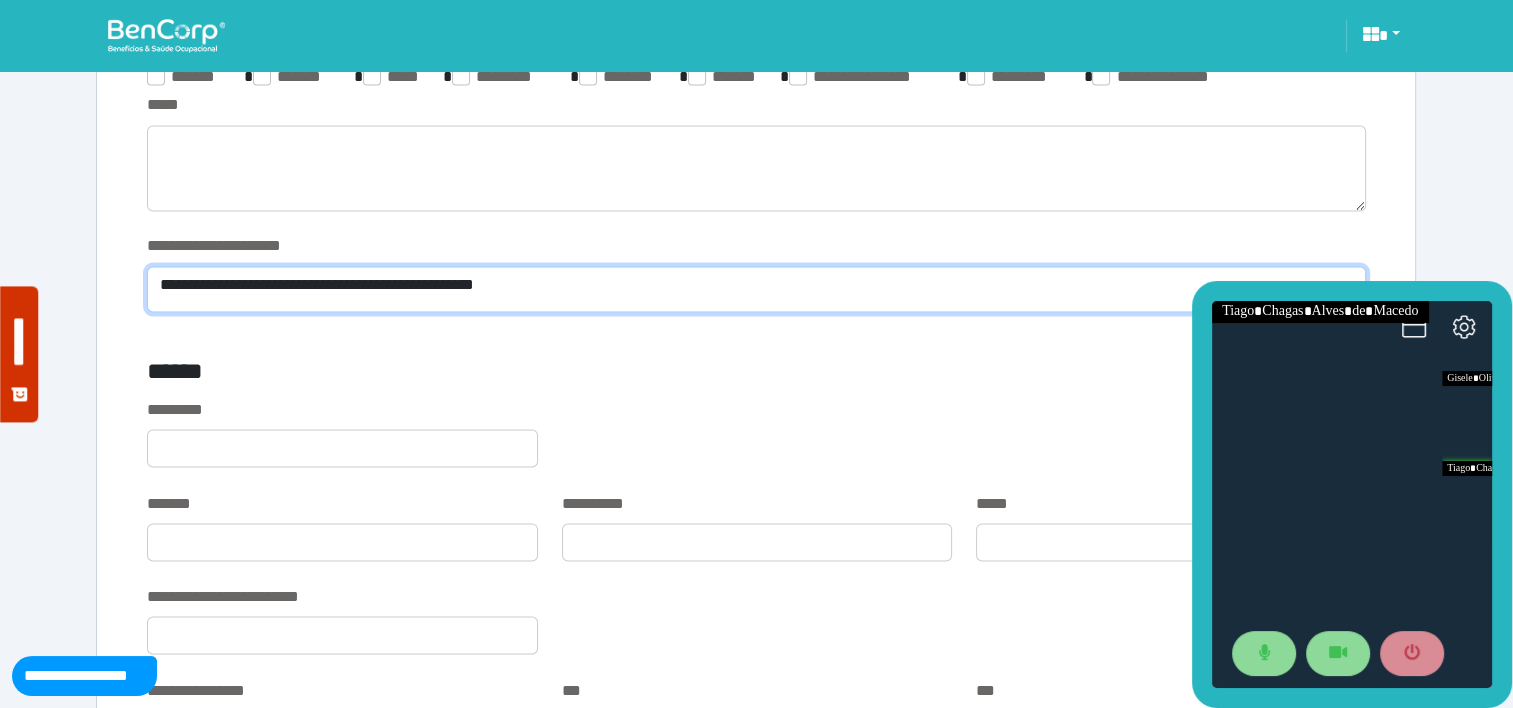 scroll, scrollTop: 0, scrollLeft: 0, axis: both 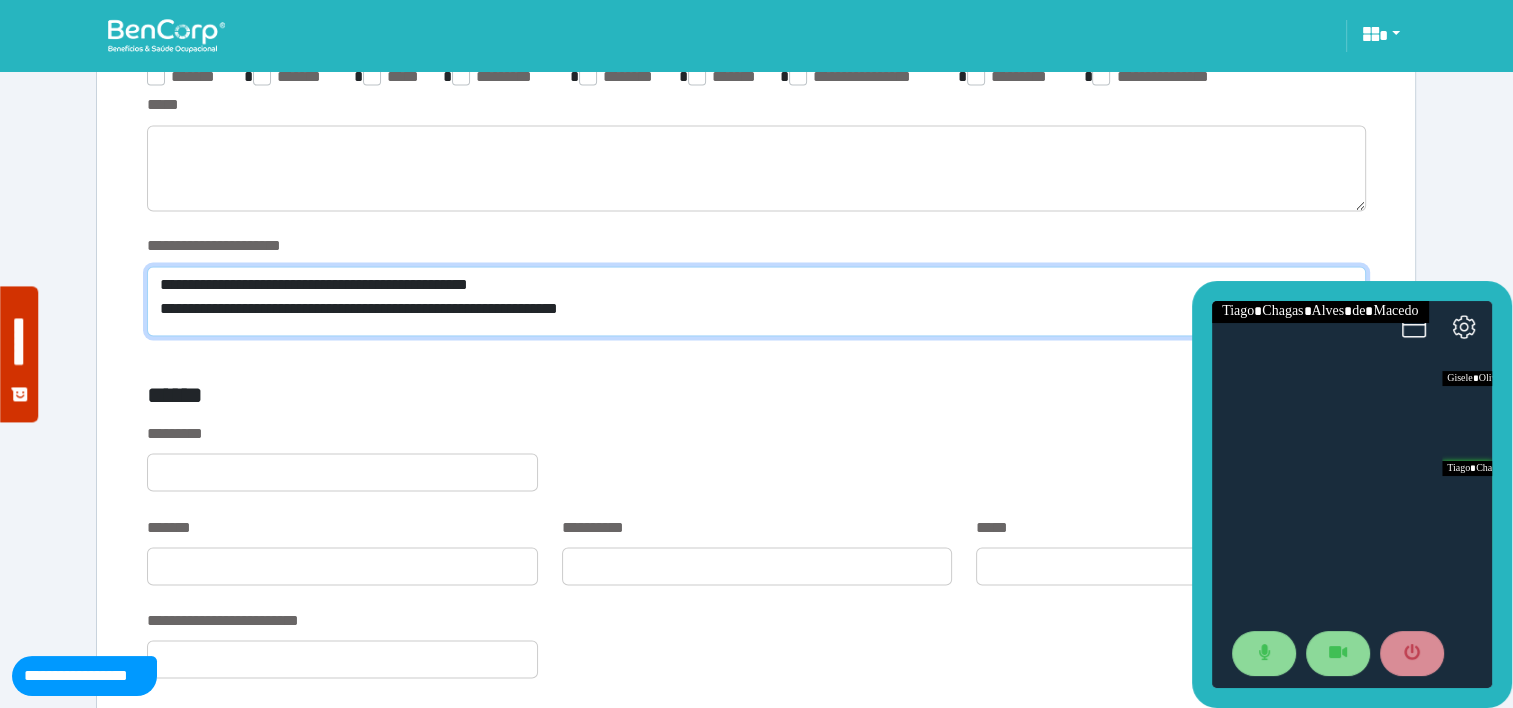 click on "**********" at bounding box center [756, 301] 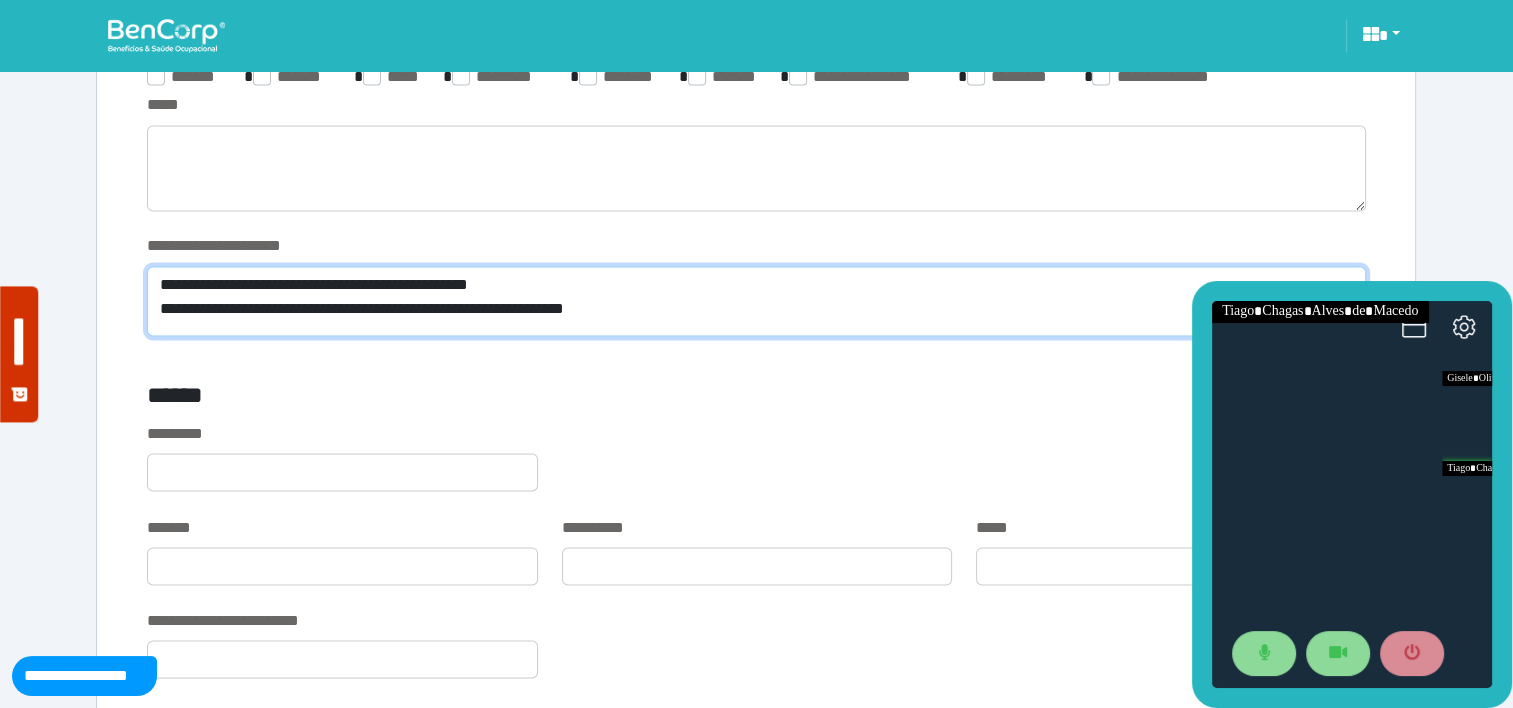 click on "**********" at bounding box center [756, 301] 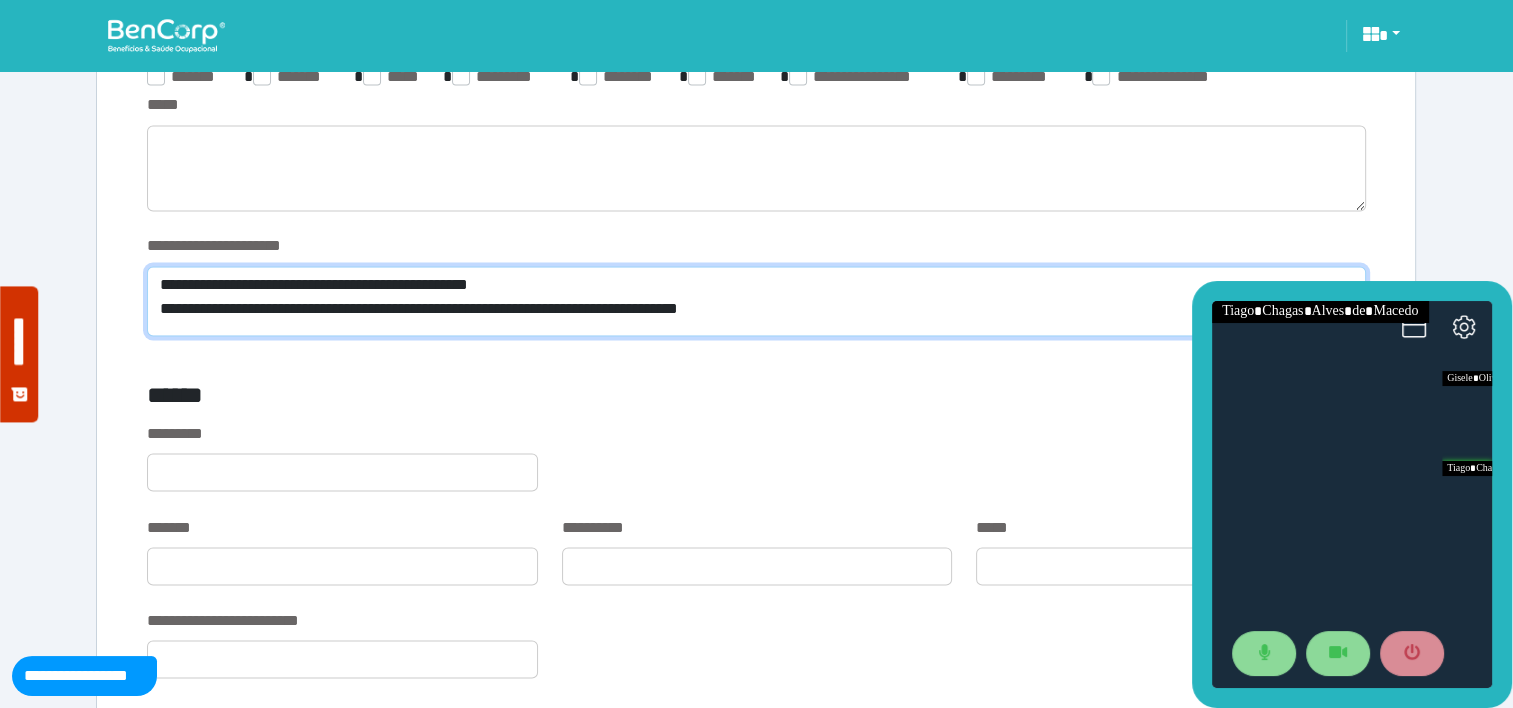 click on "**********" at bounding box center [756, 301] 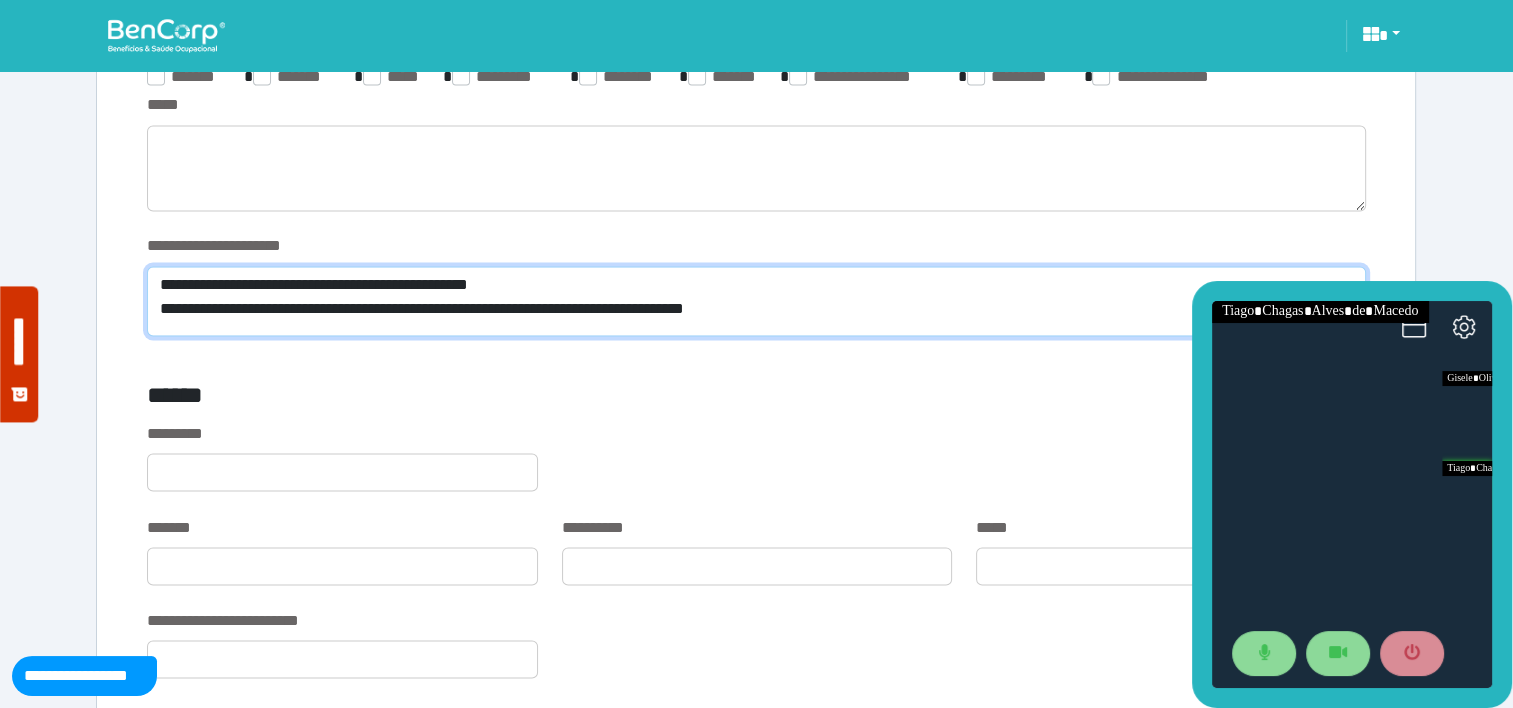 click on "**********" at bounding box center (756, 301) 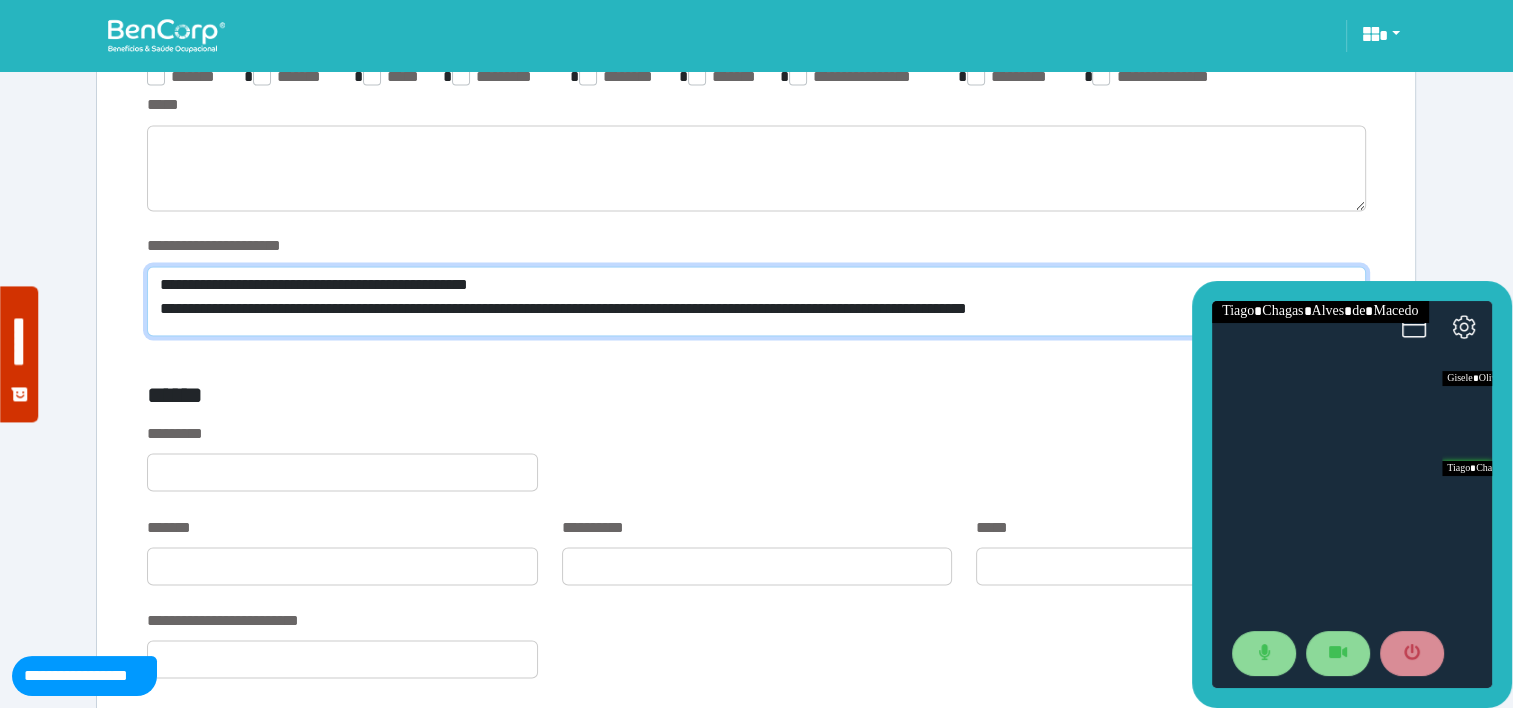 scroll, scrollTop: 0, scrollLeft: 0, axis: both 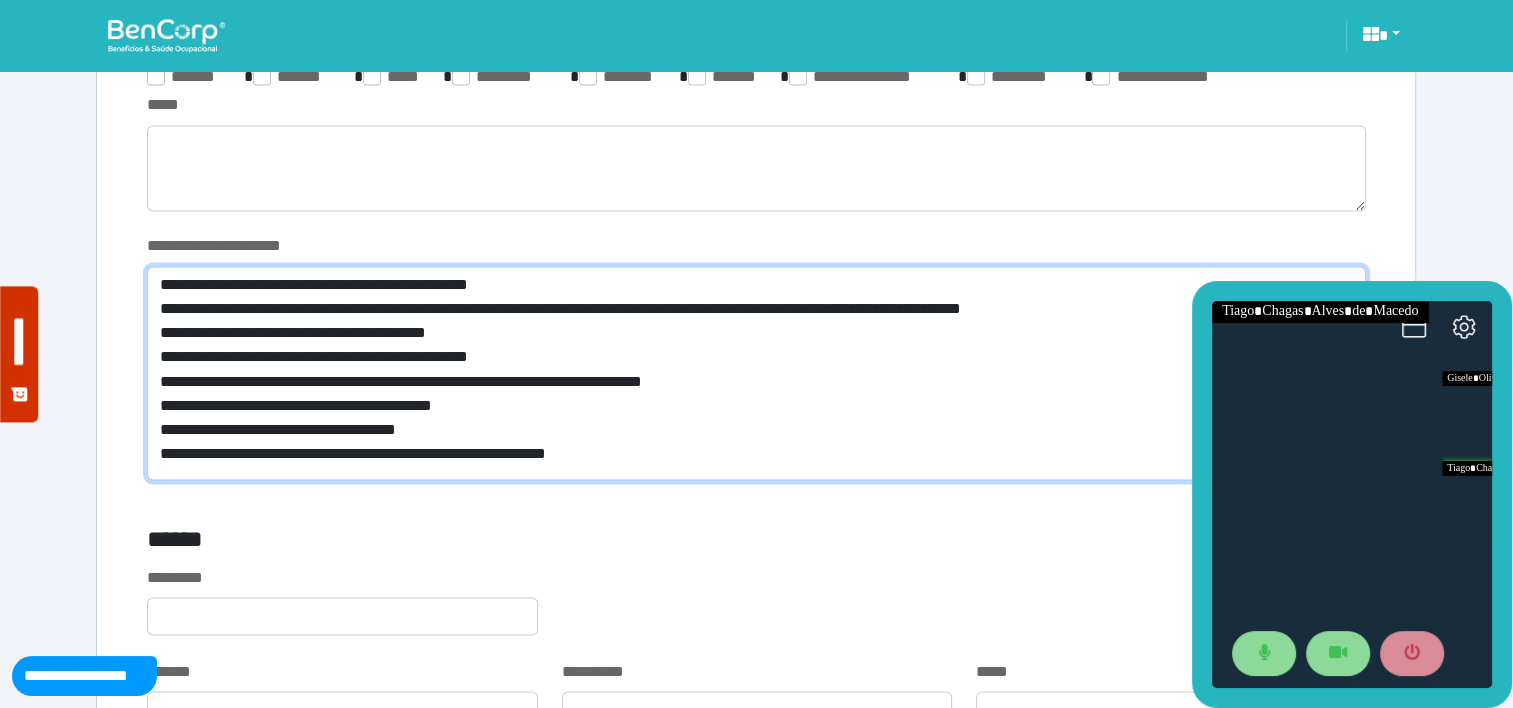 click on "**********" at bounding box center [756, 373] 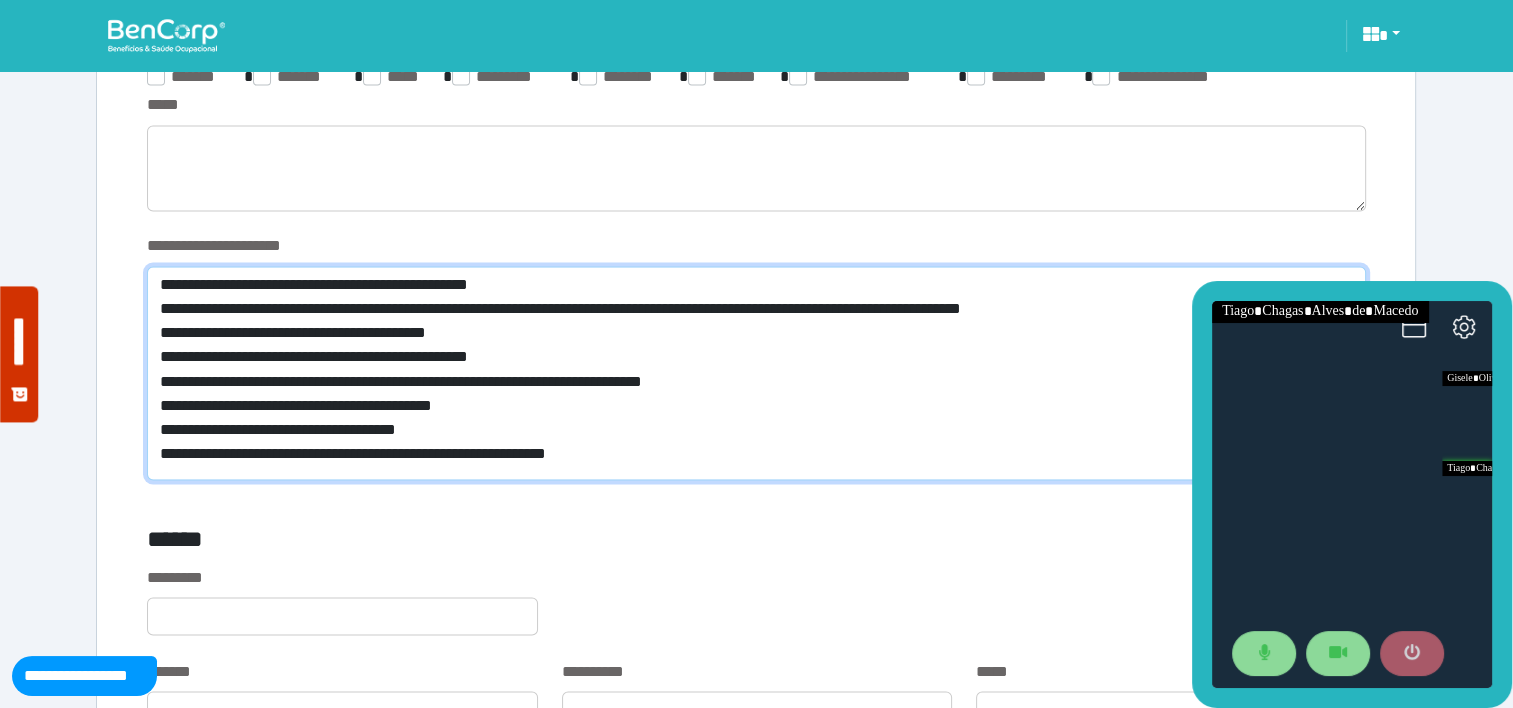 type on "**********" 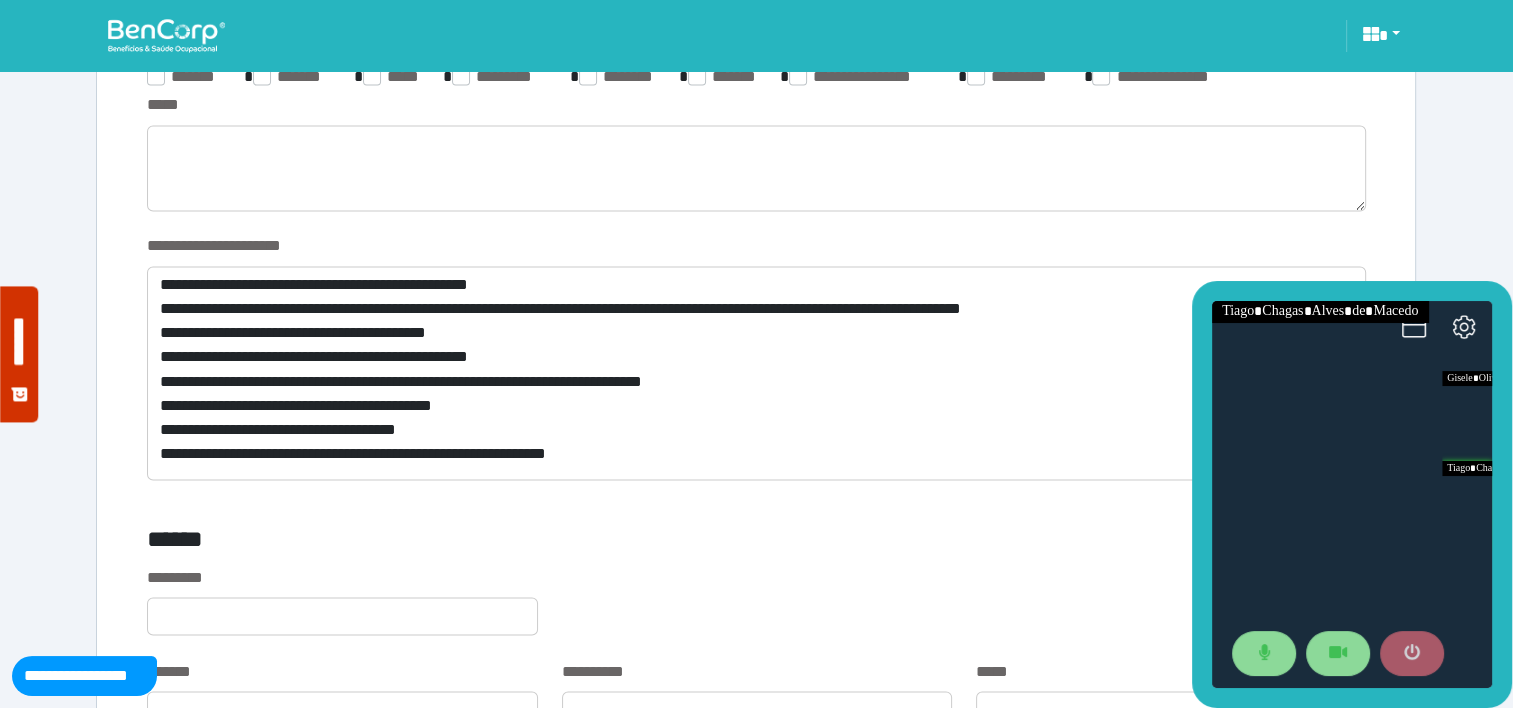 click at bounding box center [1412, 654] 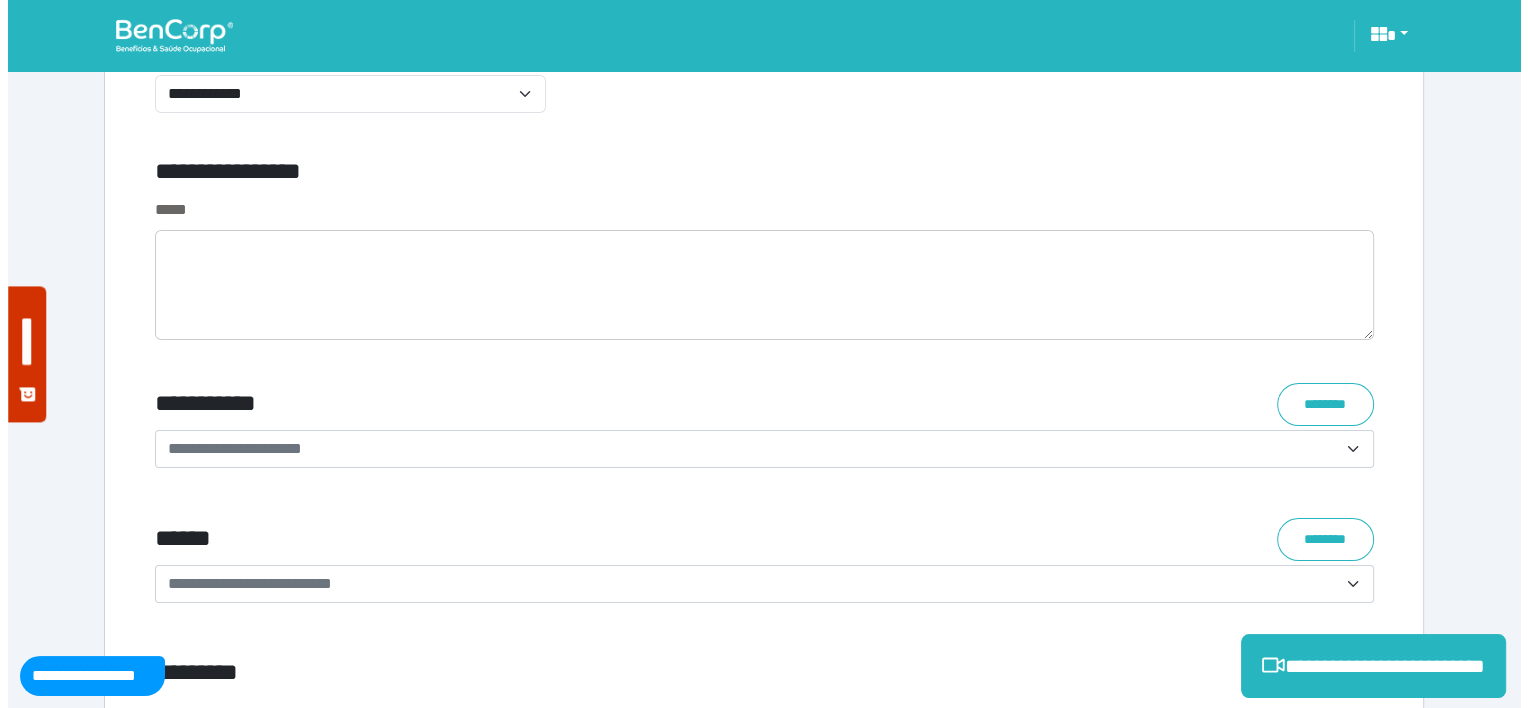 scroll, scrollTop: 8154, scrollLeft: 0, axis: vertical 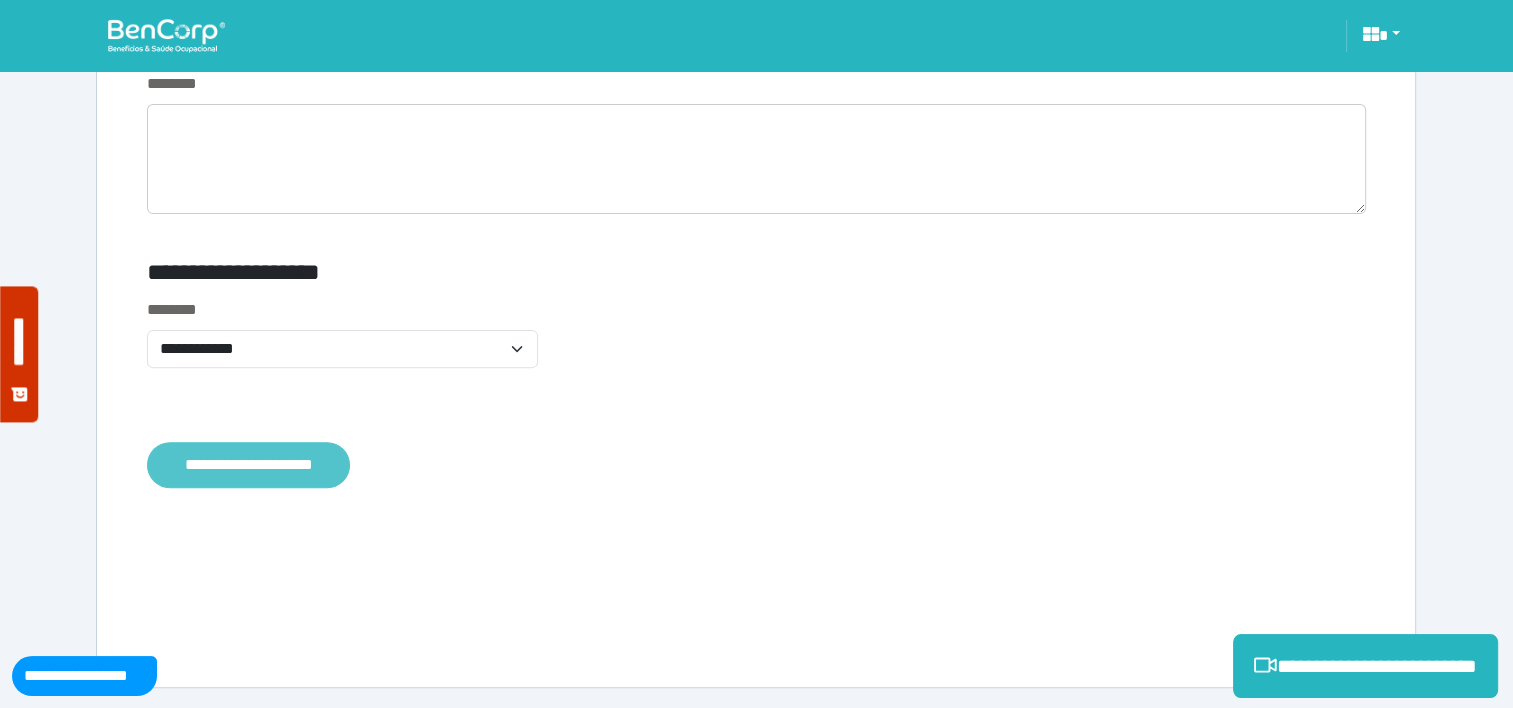 click on "**********" at bounding box center (248, 465) 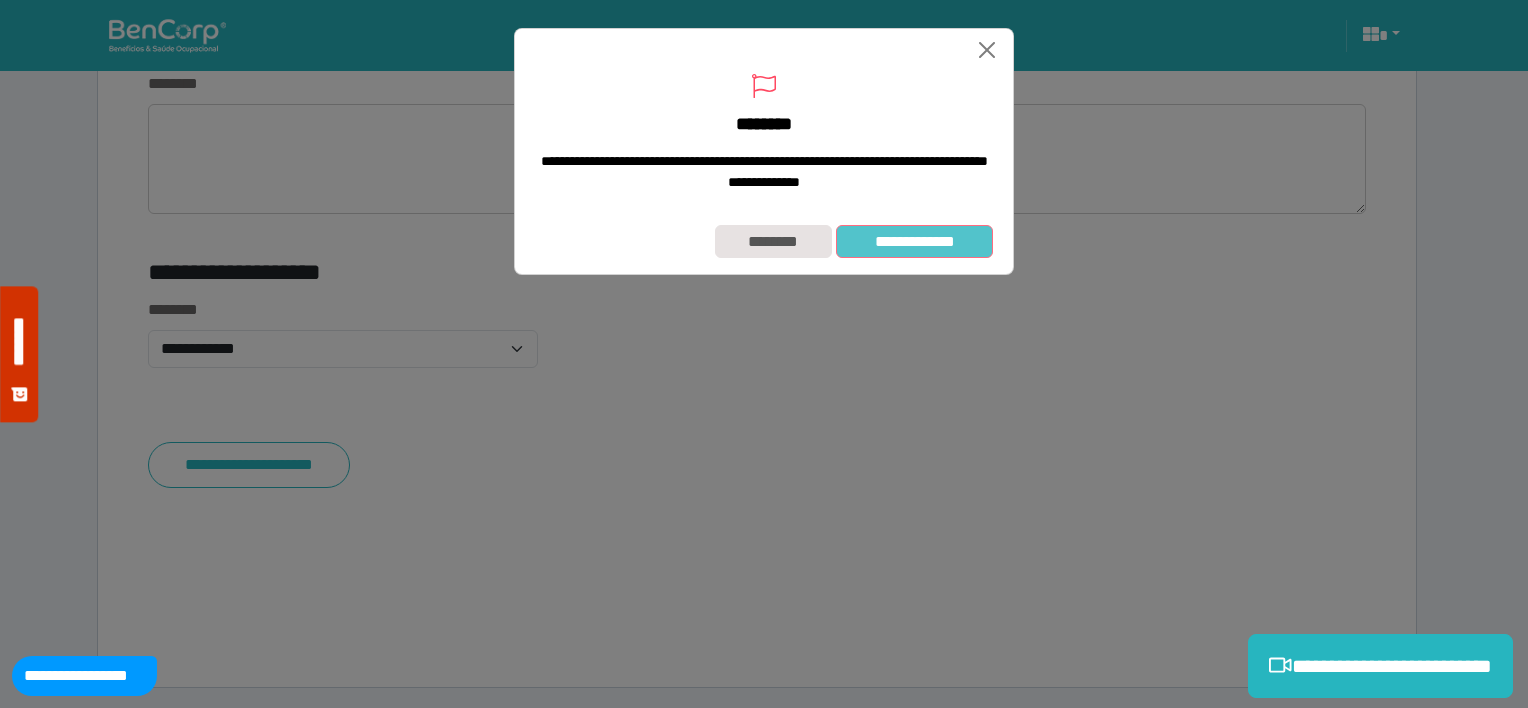 click on "**********" at bounding box center [914, 242] 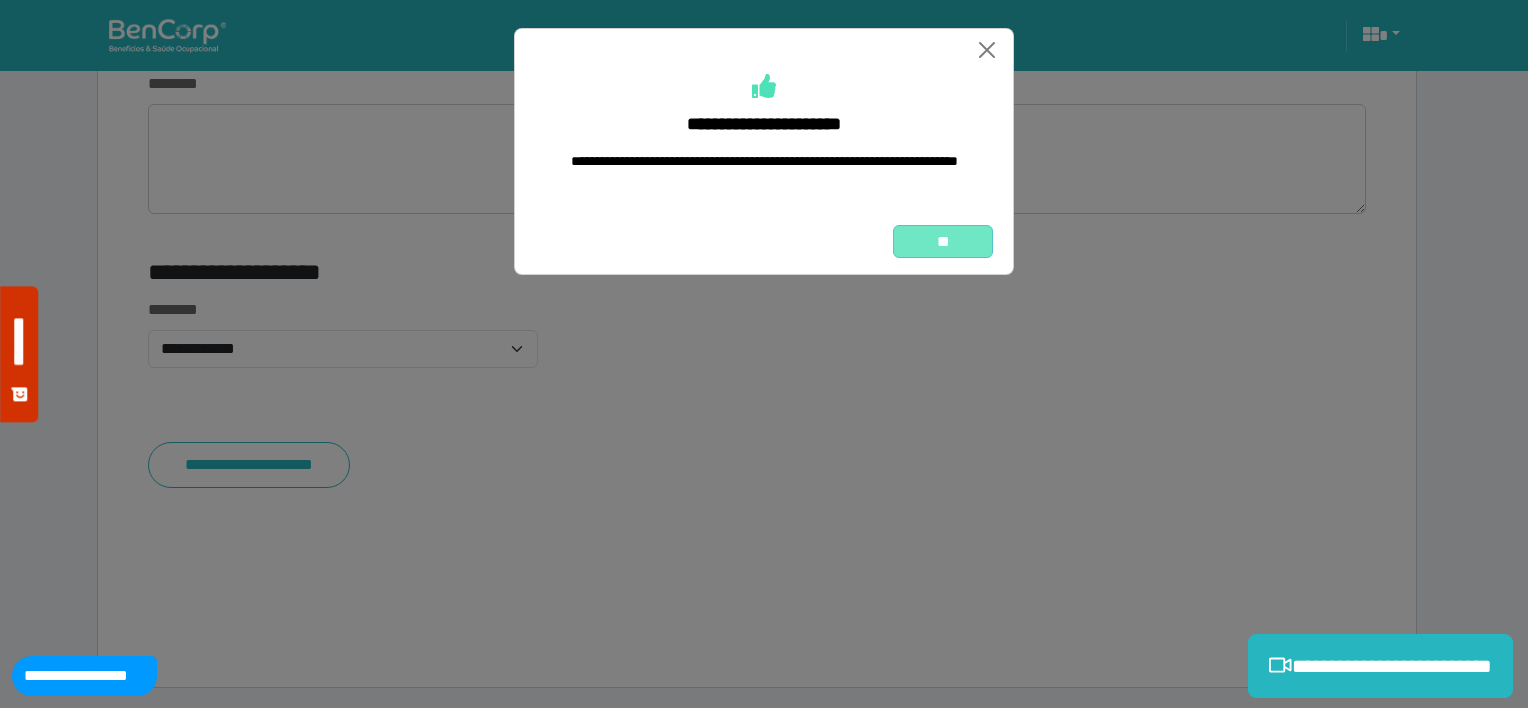 click on "**" at bounding box center (943, 242) 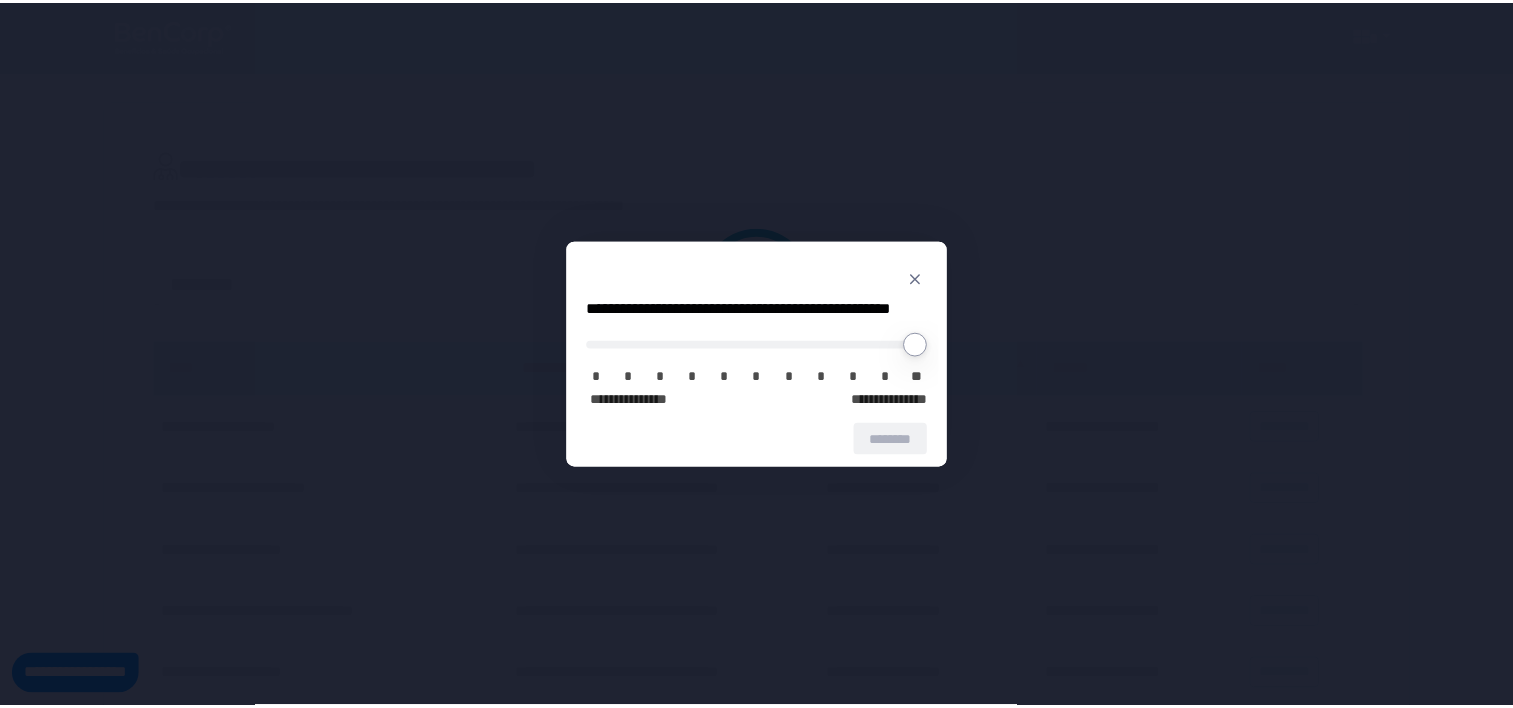 scroll, scrollTop: 0, scrollLeft: 0, axis: both 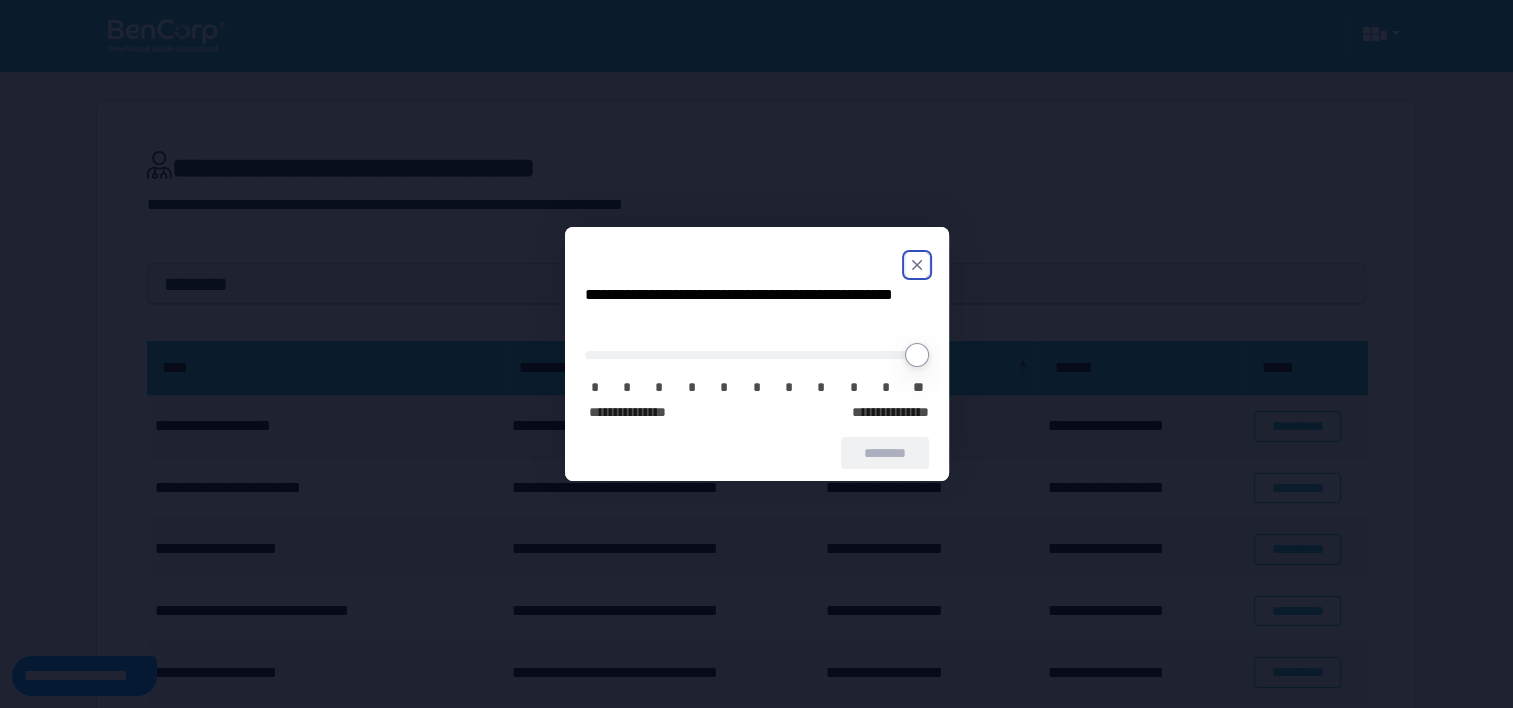 click 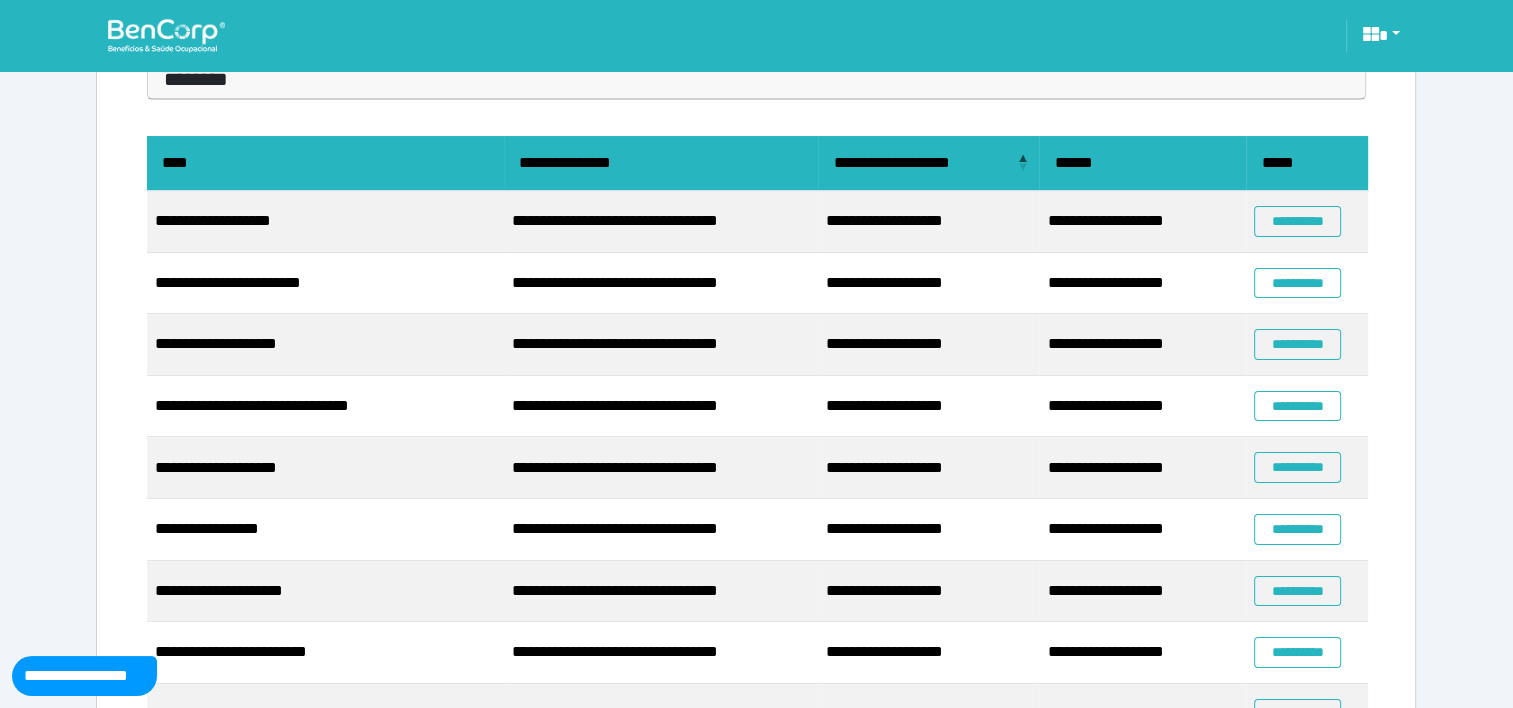 scroll, scrollTop: 207, scrollLeft: 0, axis: vertical 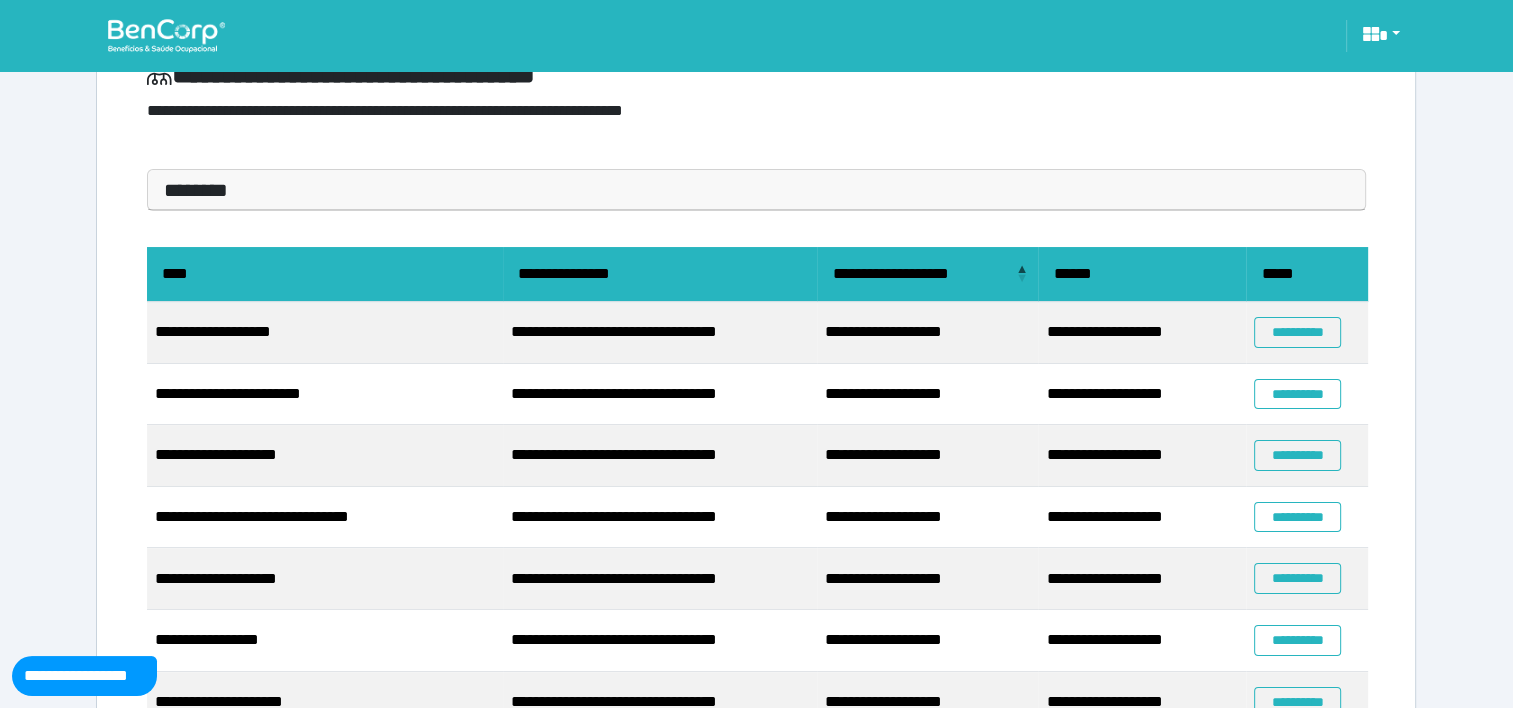 click on "********" at bounding box center [756, 190] 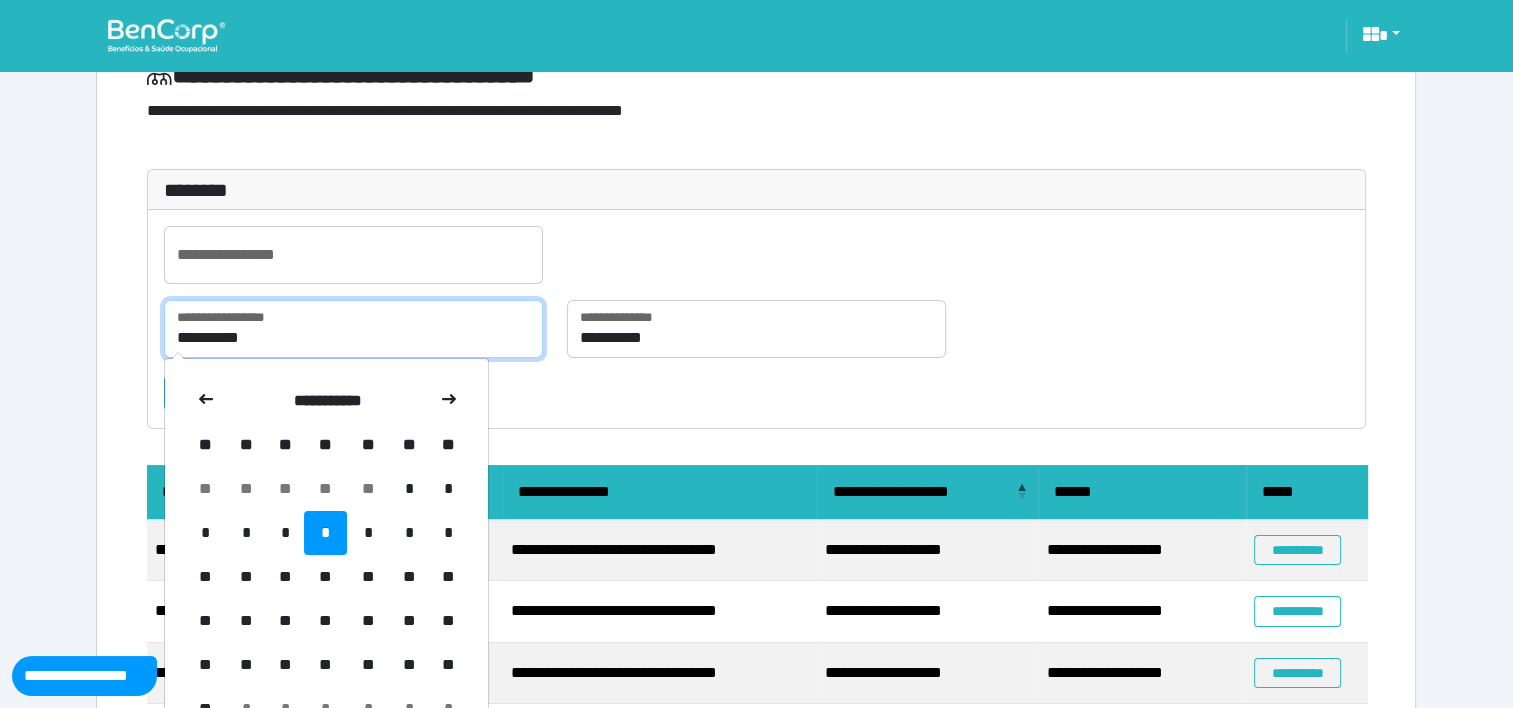 click on "**********" at bounding box center (353, 329) 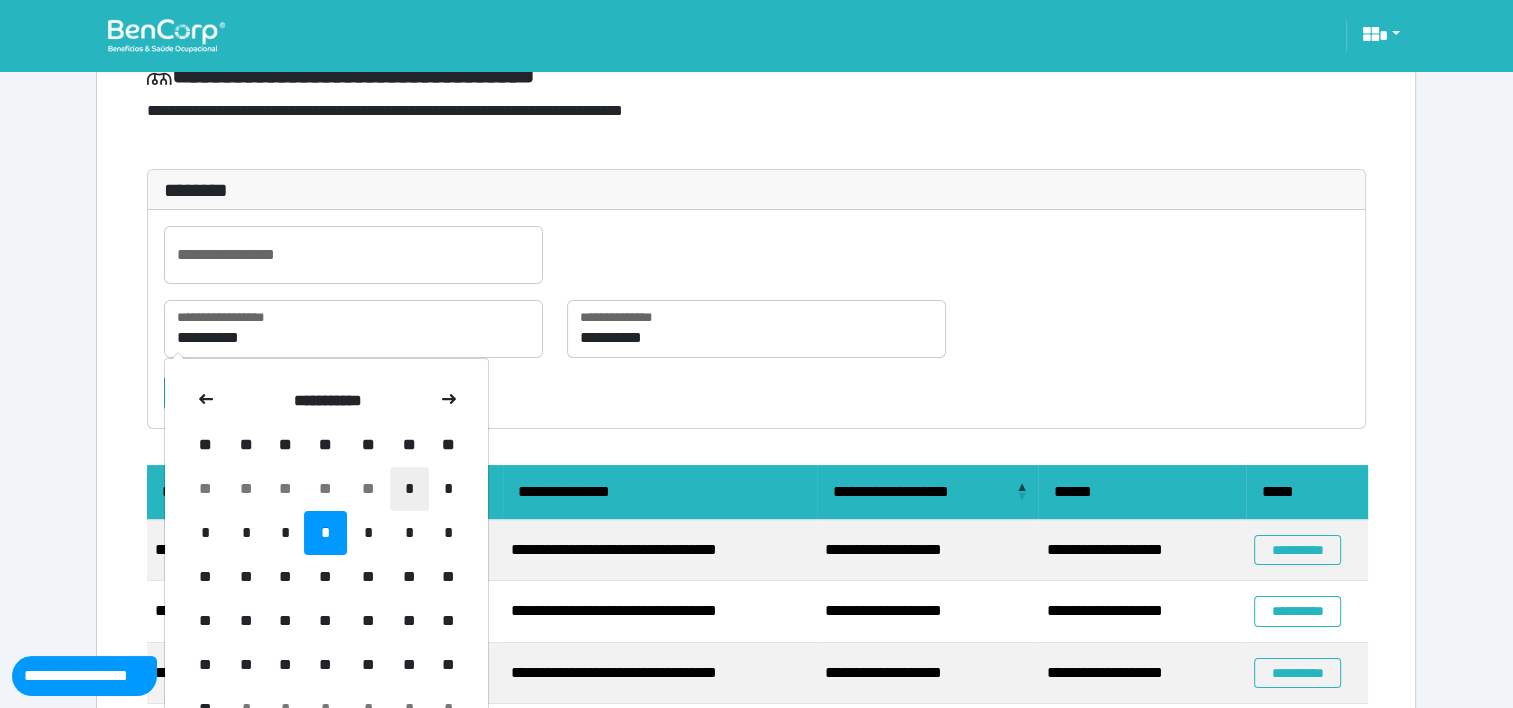 click on "*" at bounding box center [409, 489] 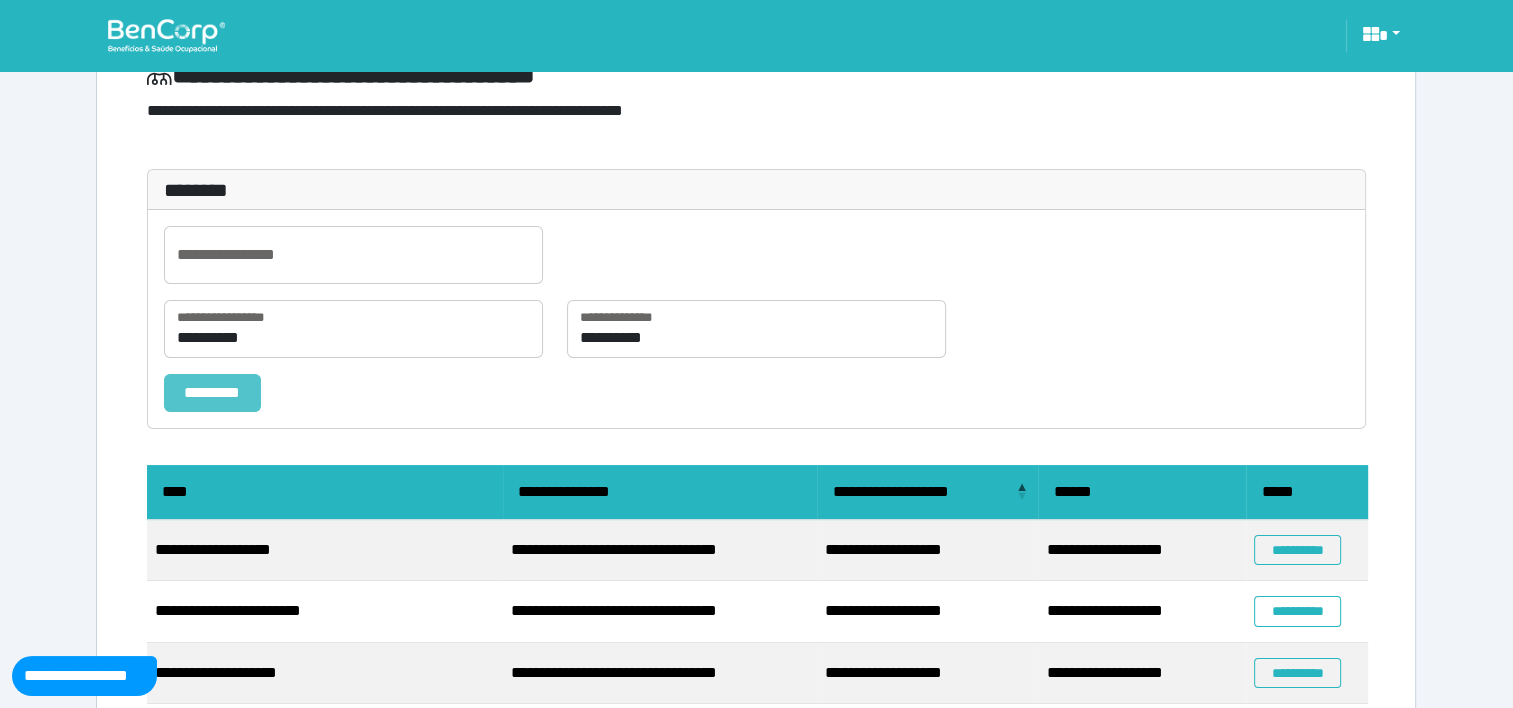 click on "*********" at bounding box center (212, 393) 